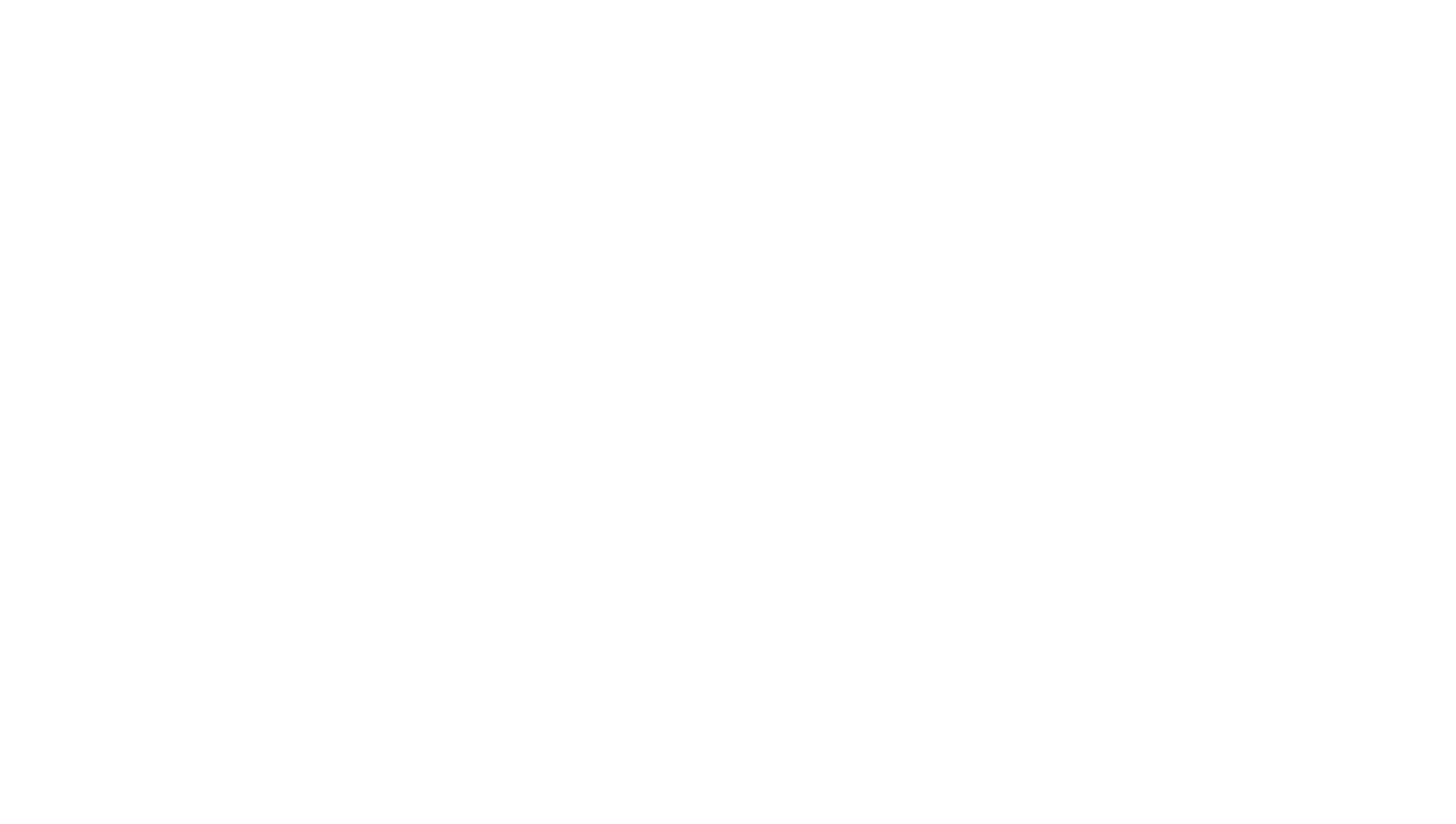 scroll, scrollTop: 0, scrollLeft: 0, axis: both 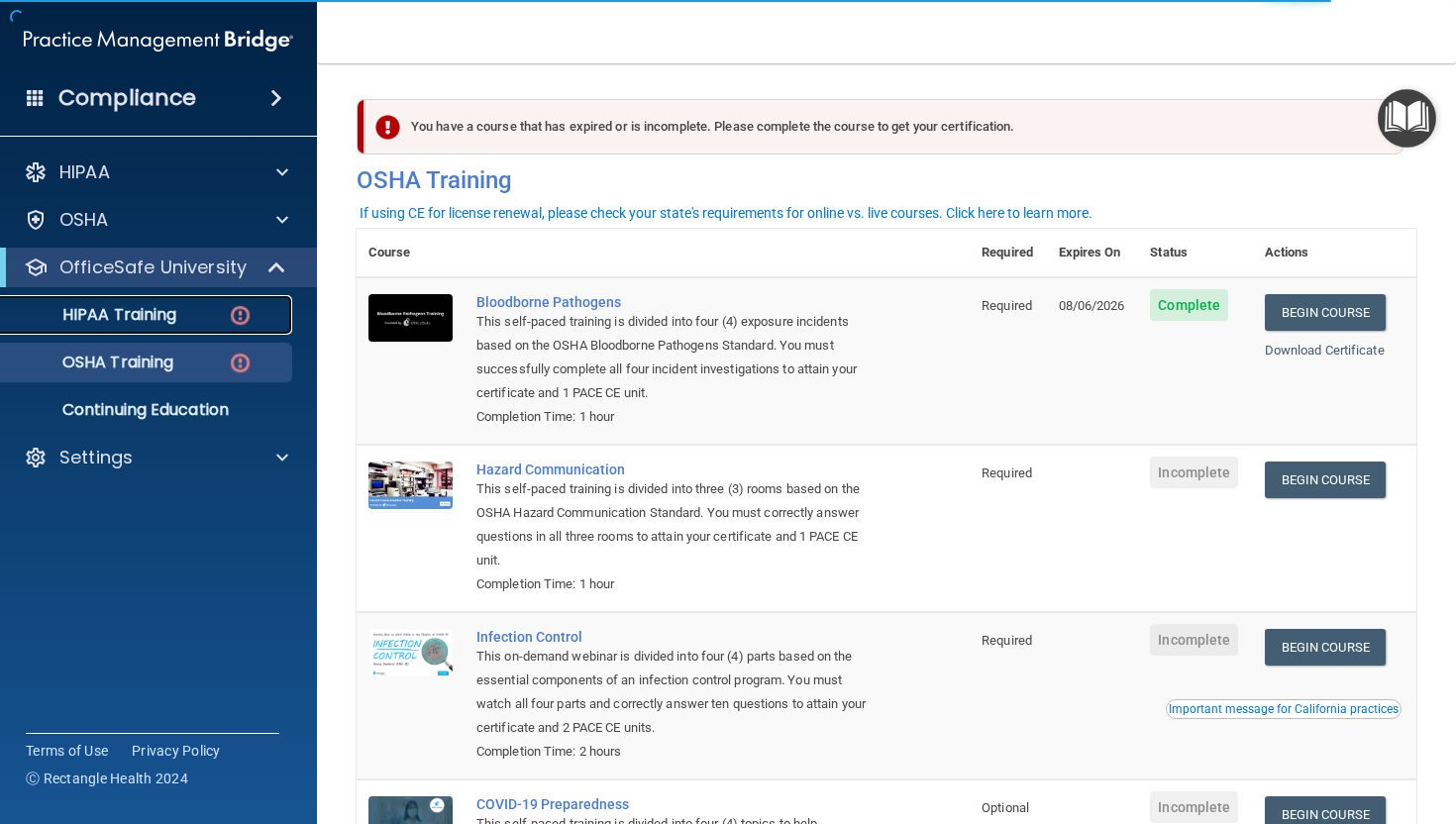 click on "HIPAA Training" at bounding box center [148, 315] 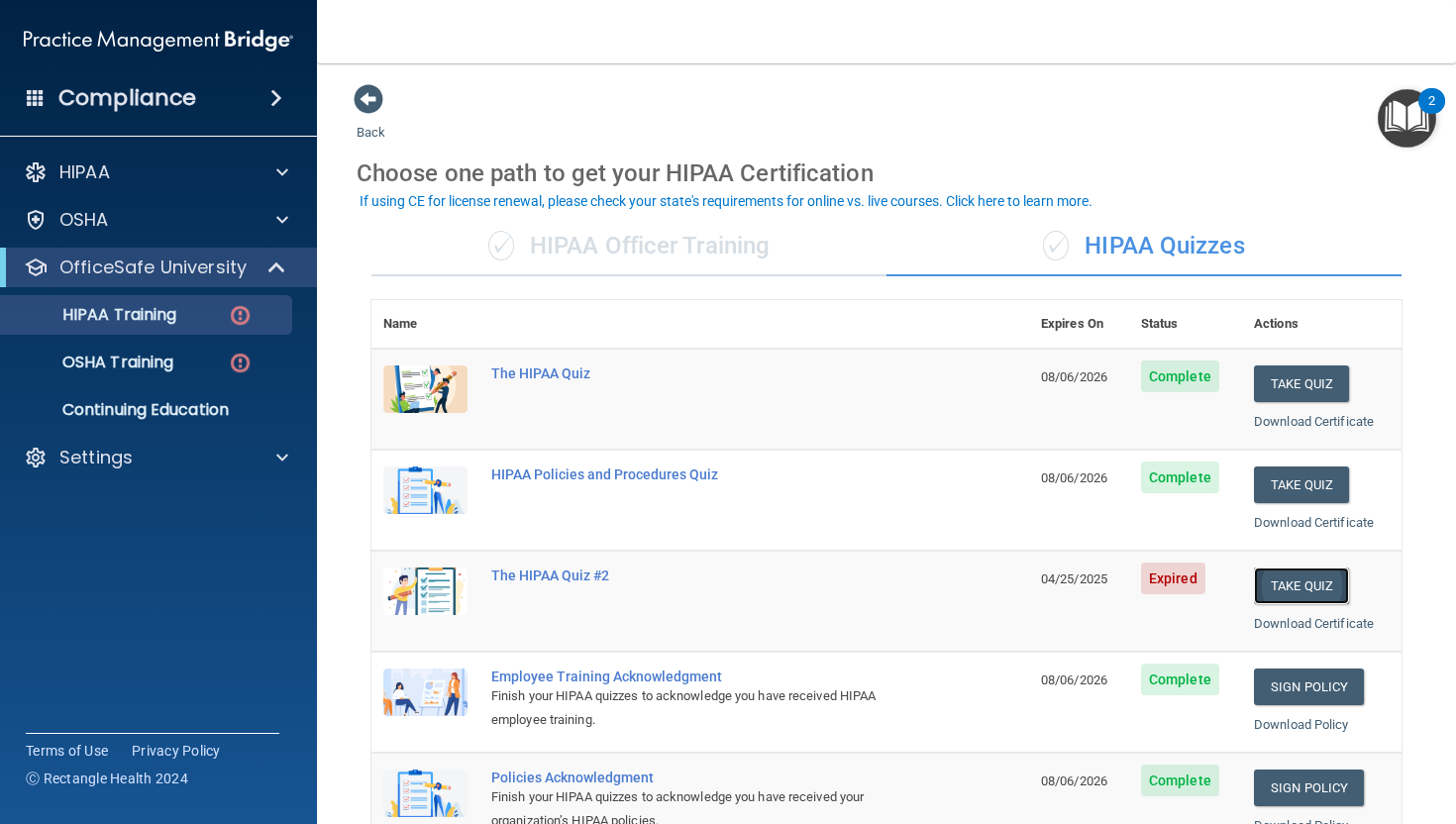 click on "Take Quiz" at bounding box center [1301, 585] 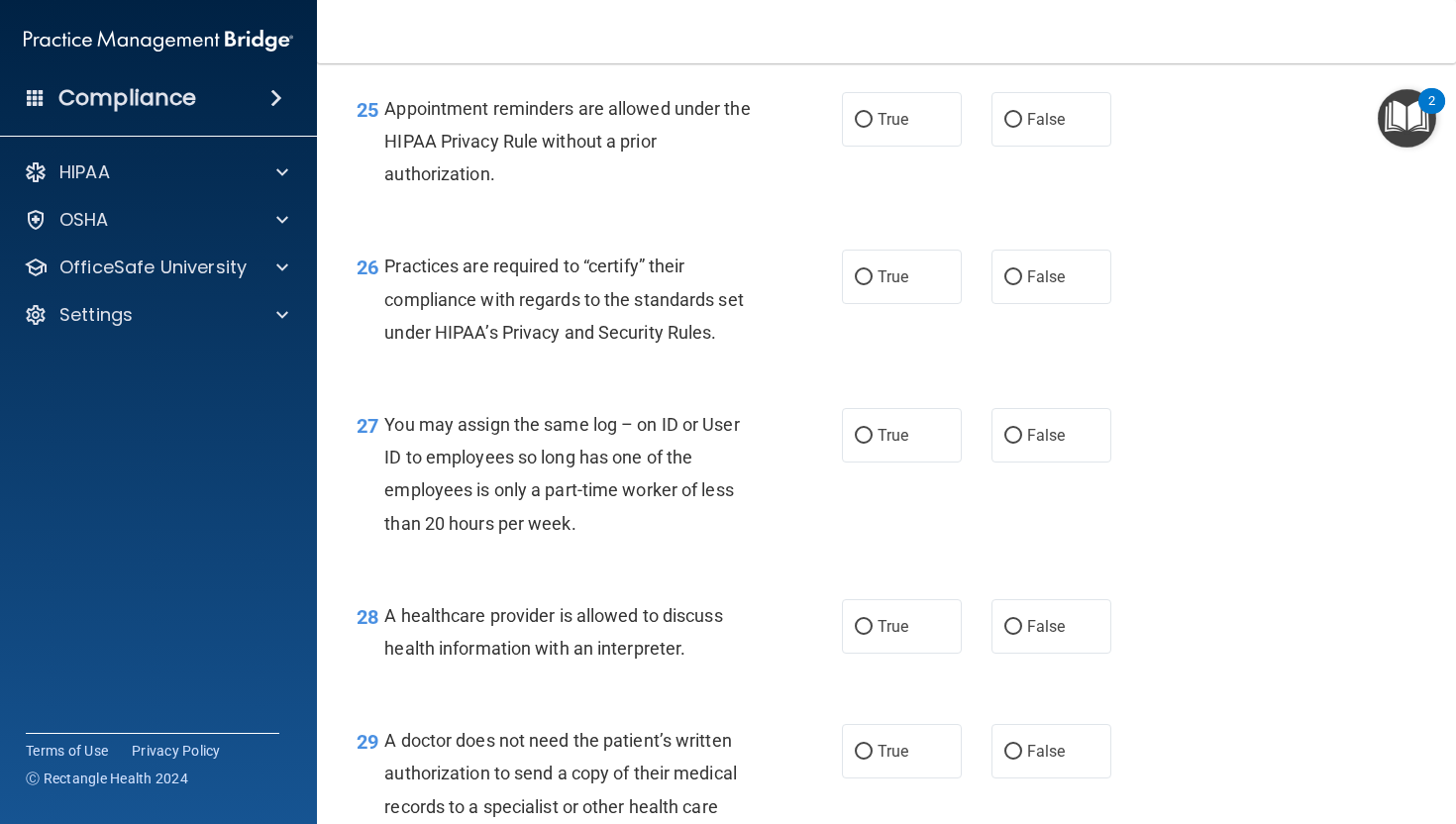 scroll, scrollTop: 4774, scrollLeft: 0, axis: vertical 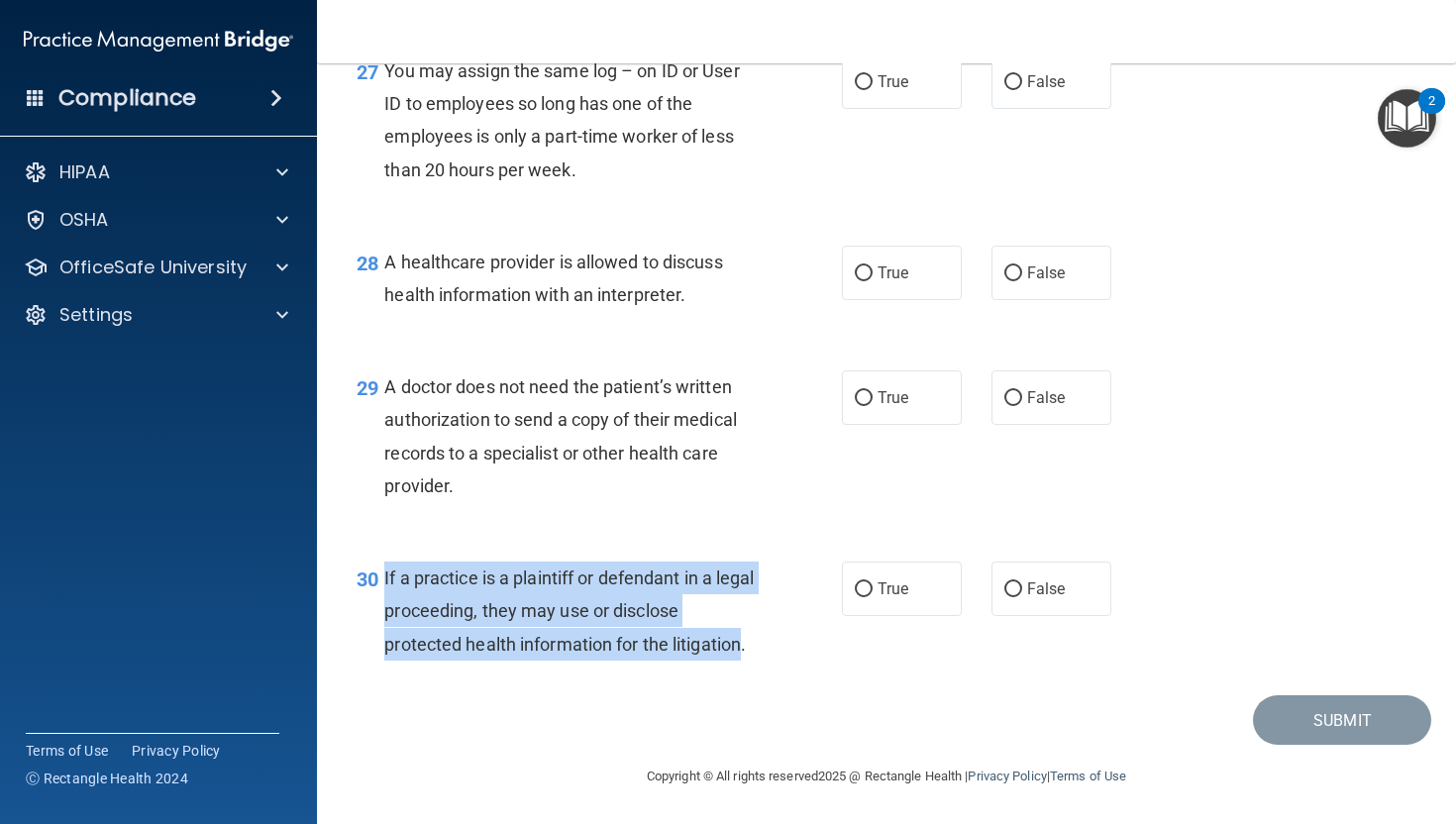 drag, startPoint x: 385, startPoint y: 576, endPoint x: 745, endPoint y: 650, distance: 367.5269 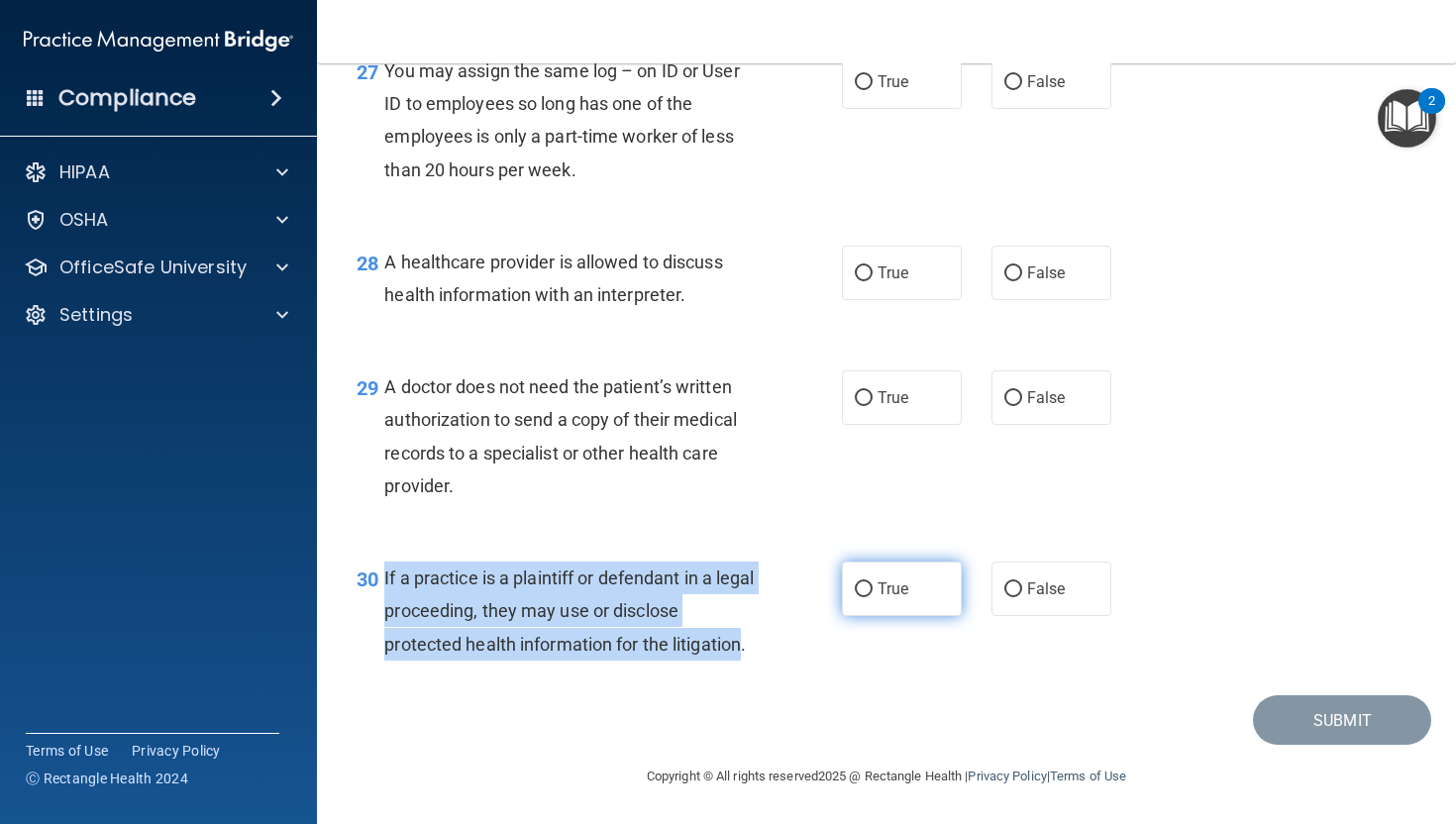 click on "True" at bounding box center [864, 589] 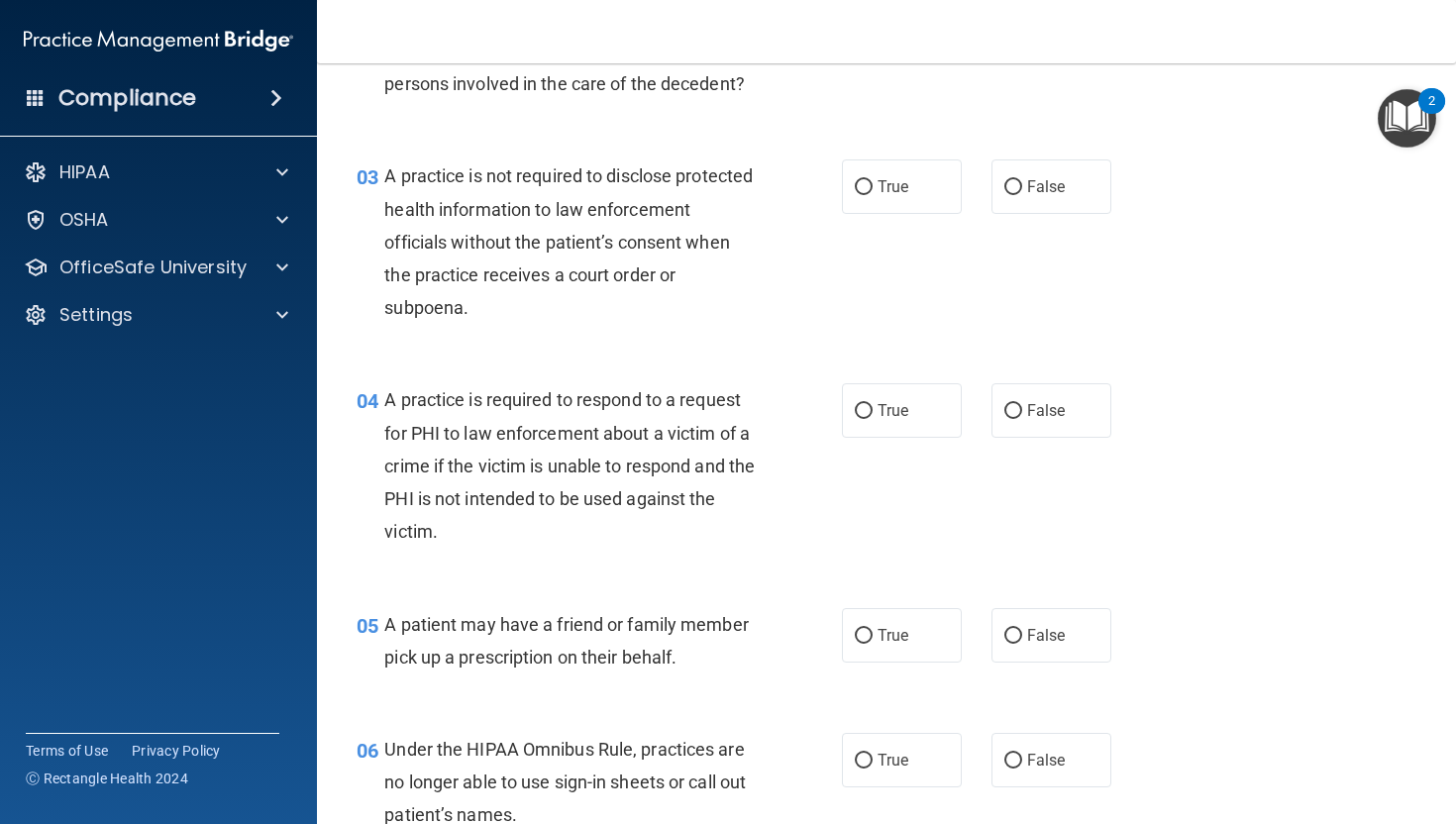 scroll, scrollTop: 0, scrollLeft: 0, axis: both 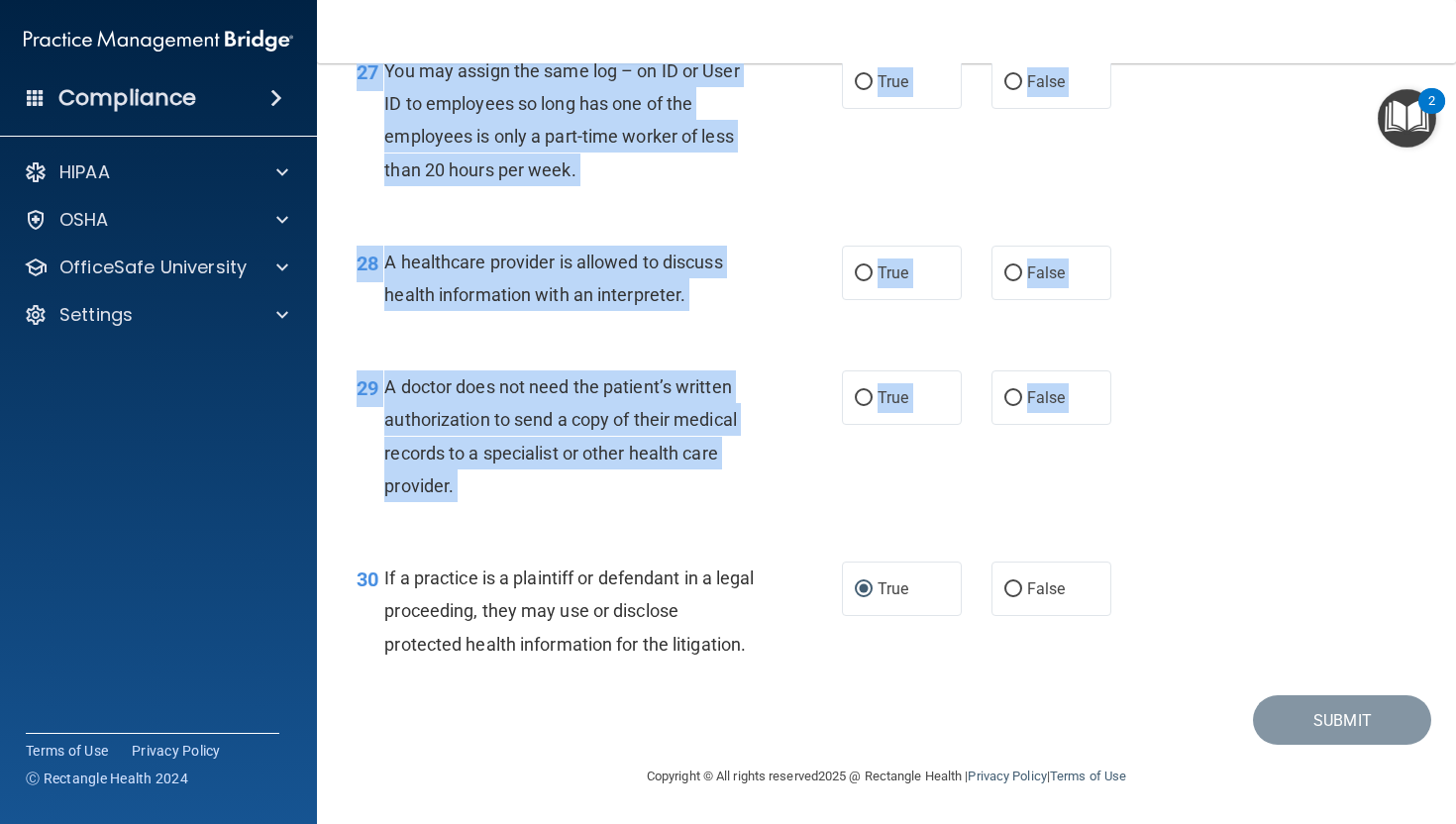 drag, startPoint x: 386, startPoint y: 169, endPoint x: 645, endPoint y: 539, distance: 451.6426 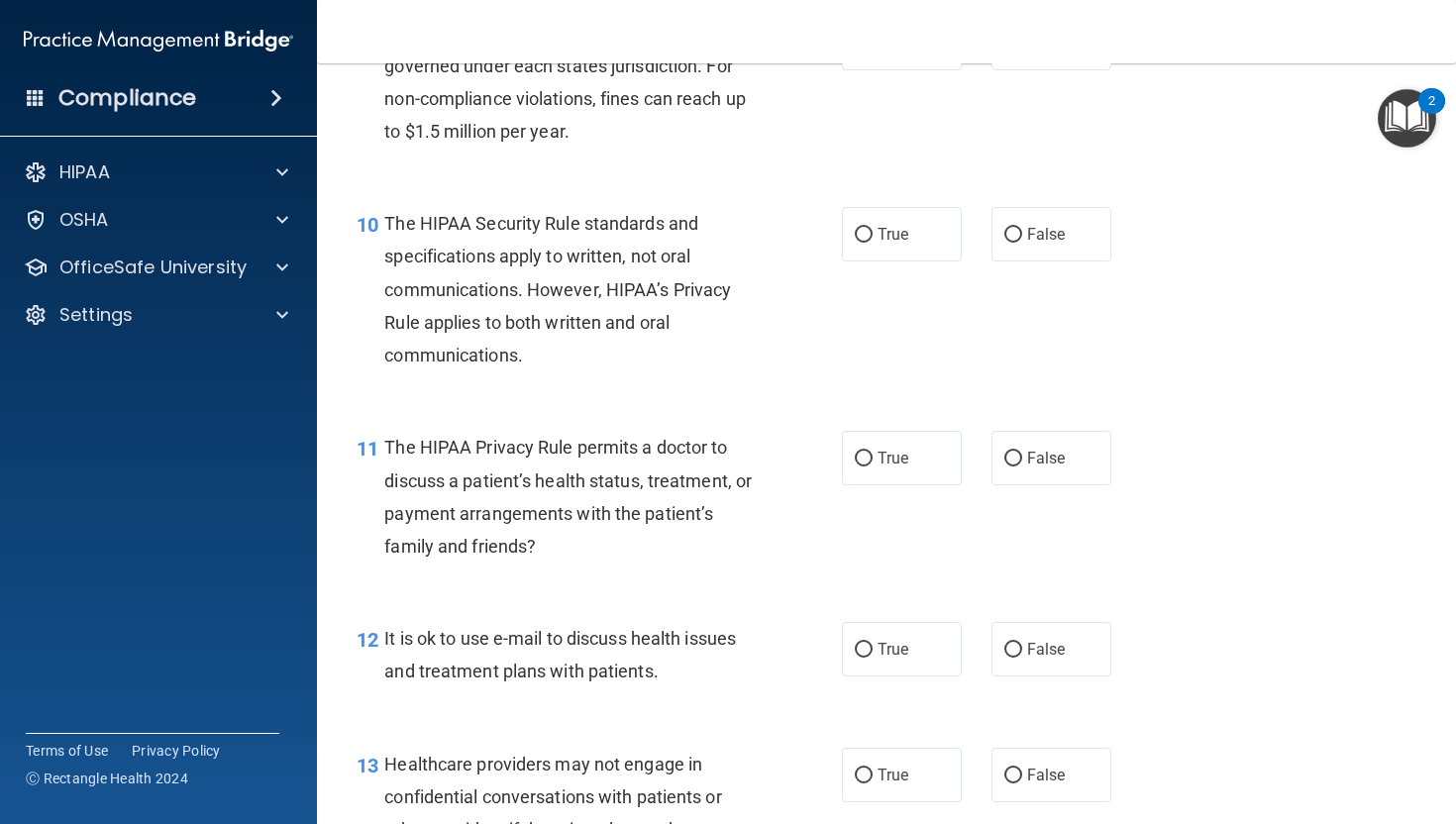 scroll, scrollTop: 0, scrollLeft: 0, axis: both 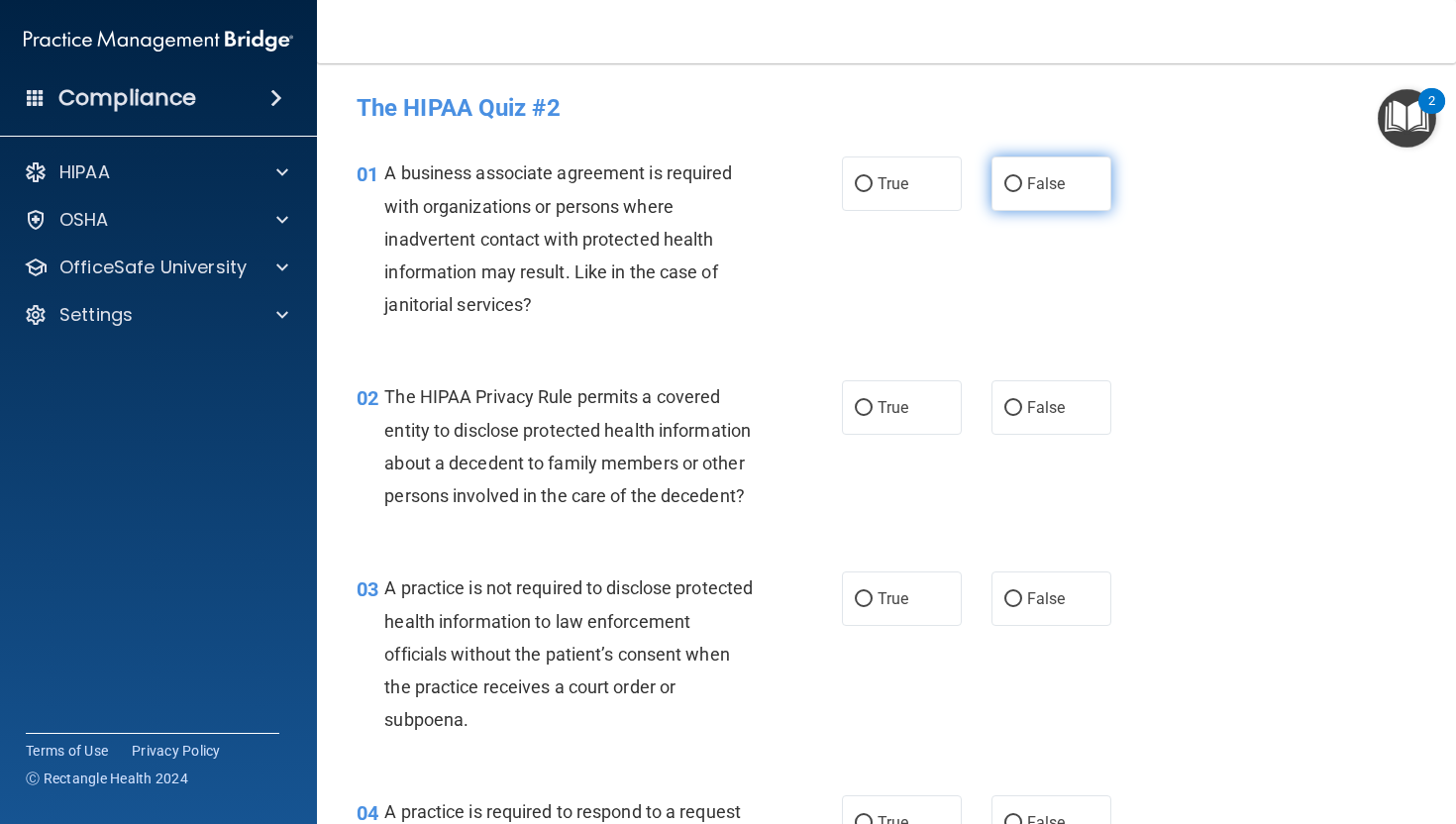 click on "False" at bounding box center (1046, 183) 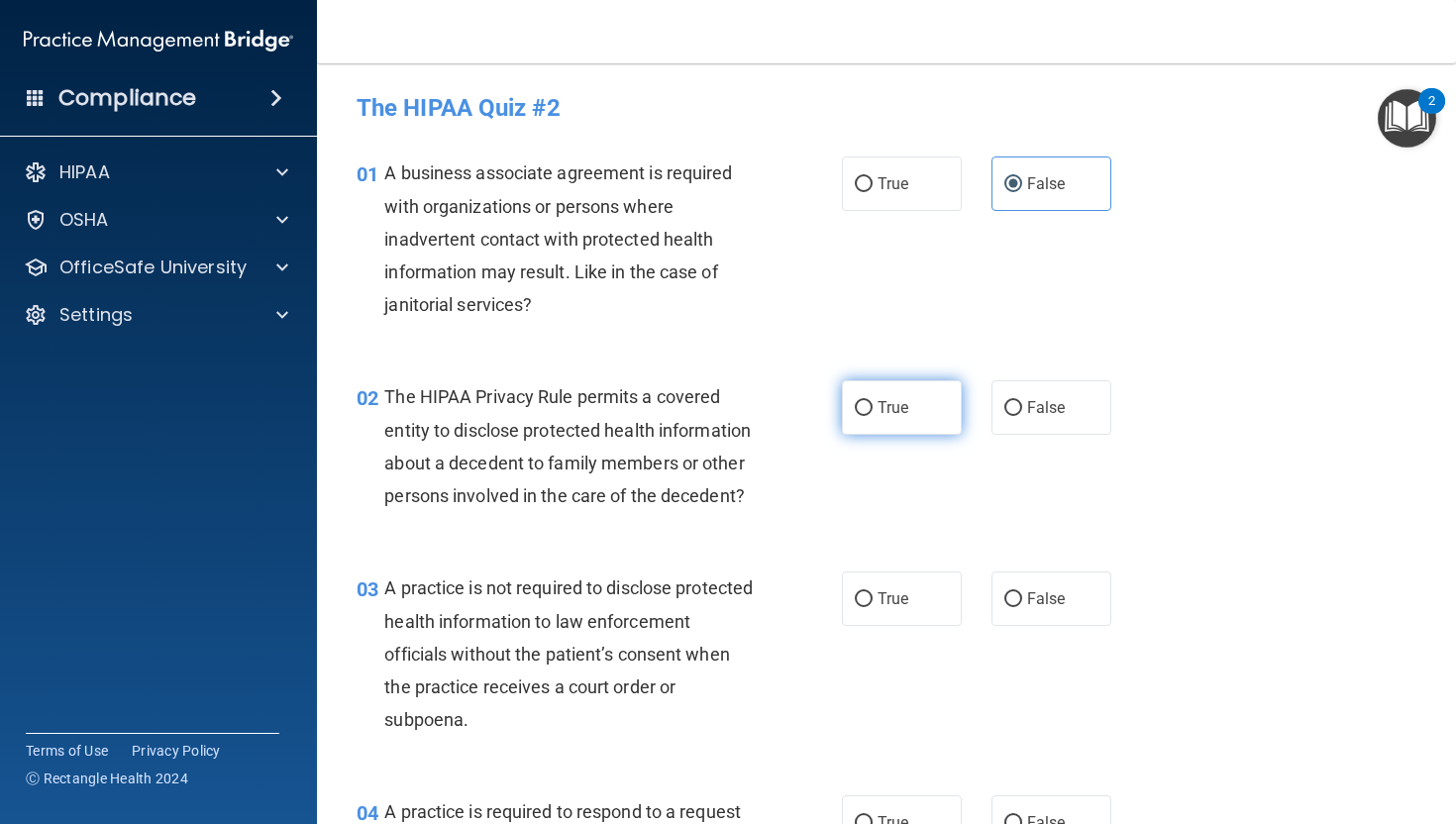 click on "True" at bounding box center (892, 407) 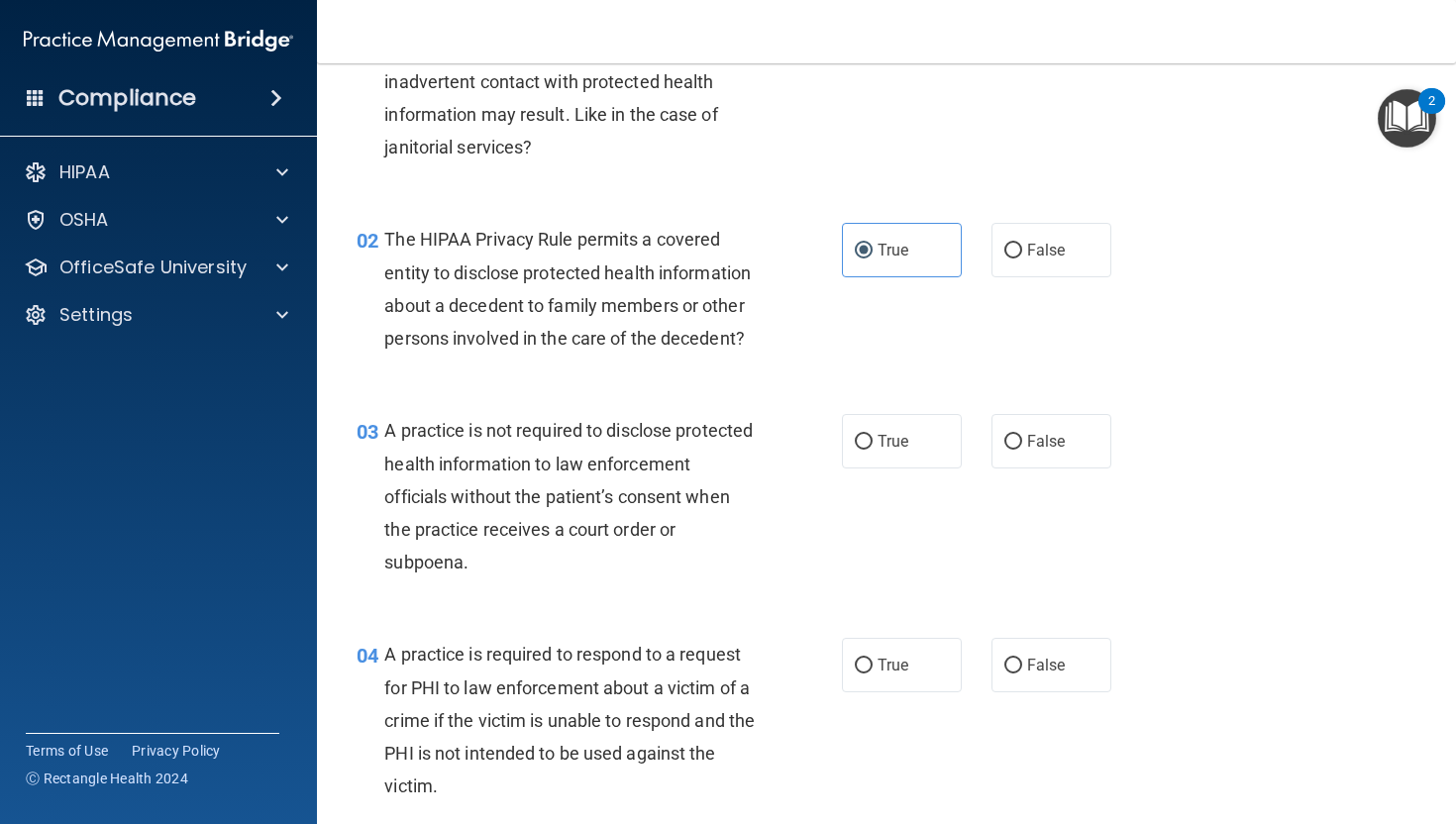 scroll, scrollTop: 230, scrollLeft: 0, axis: vertical 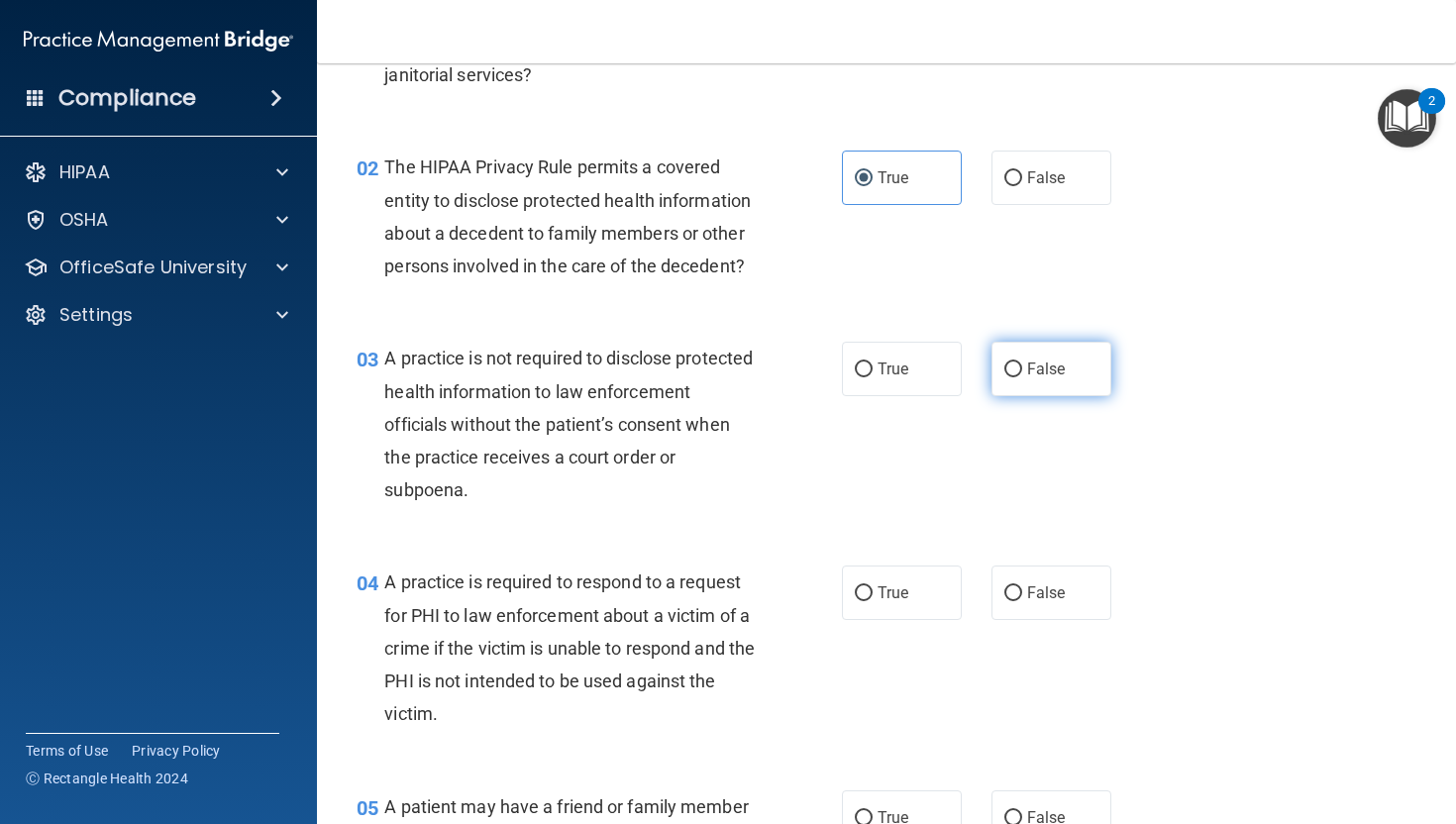 click on "False" at bounding box center (1051, 368) 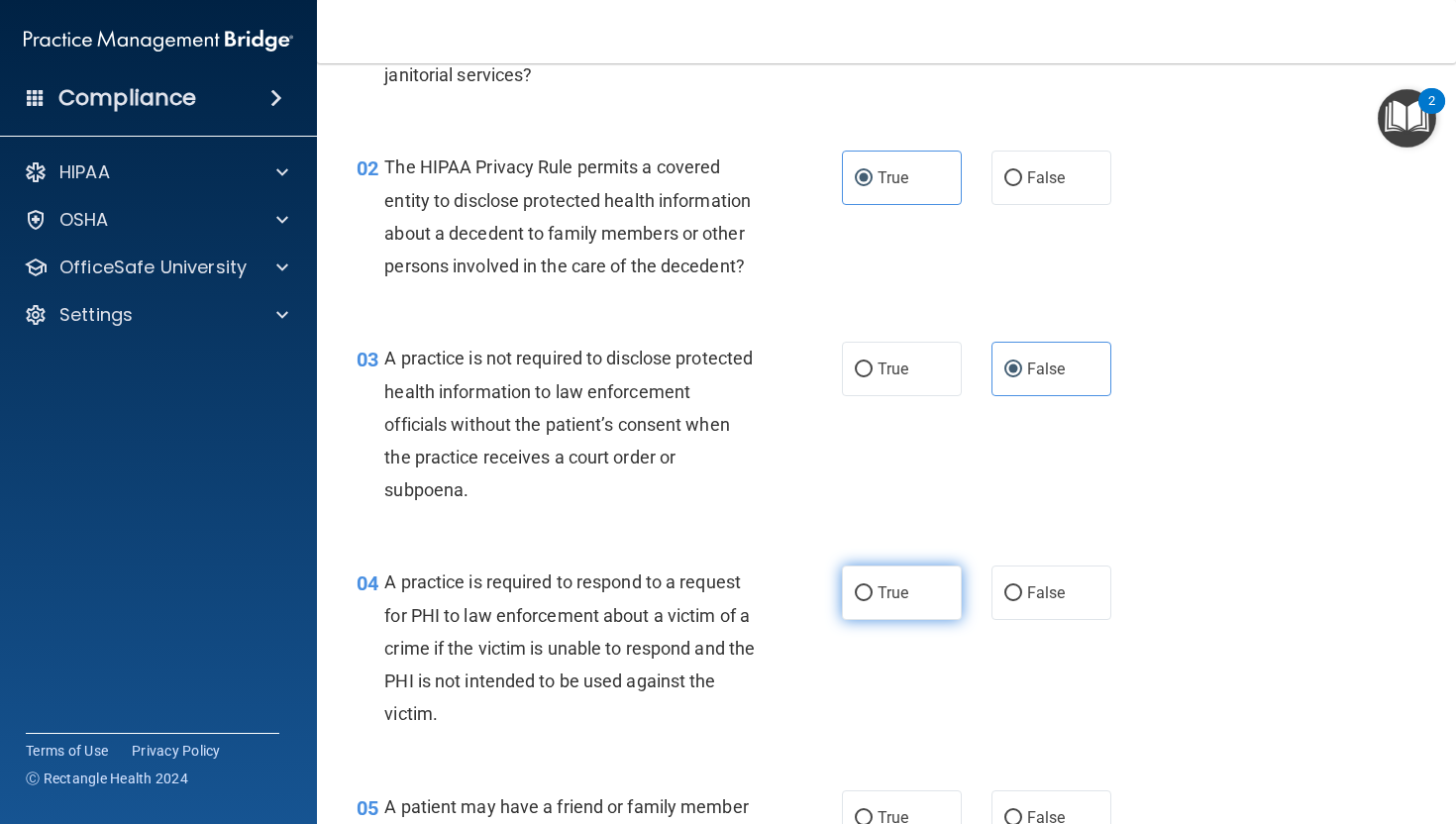 click on "True" at bounding box center (901, 592) 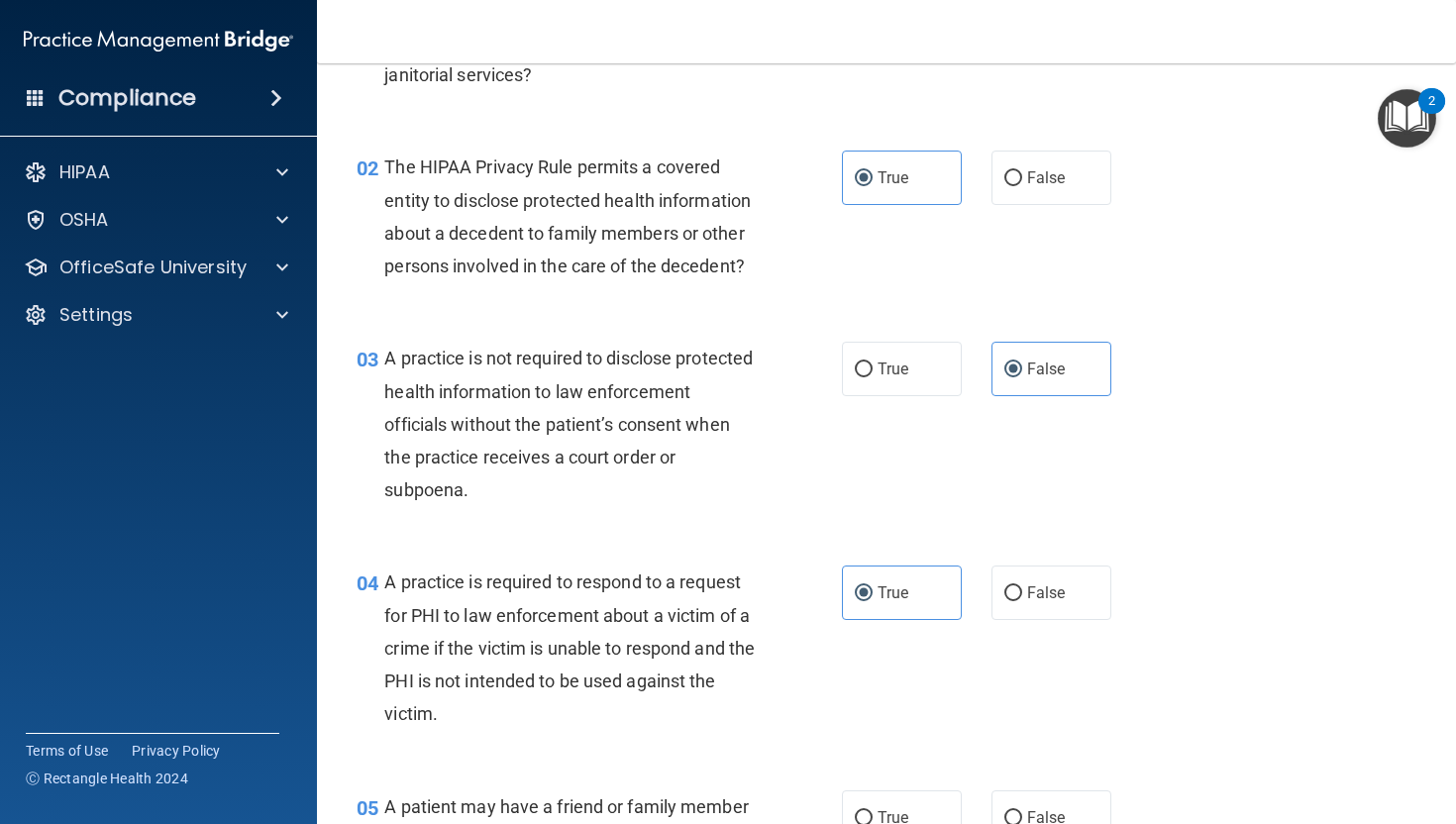 click on "04       A practice is required to respond to a request for PHI to law enforcement about a victim of a crime if the victim is unable to respond and the PHI is not intended to be used against the victim.                 True           False" at bounding box center (886, 653) 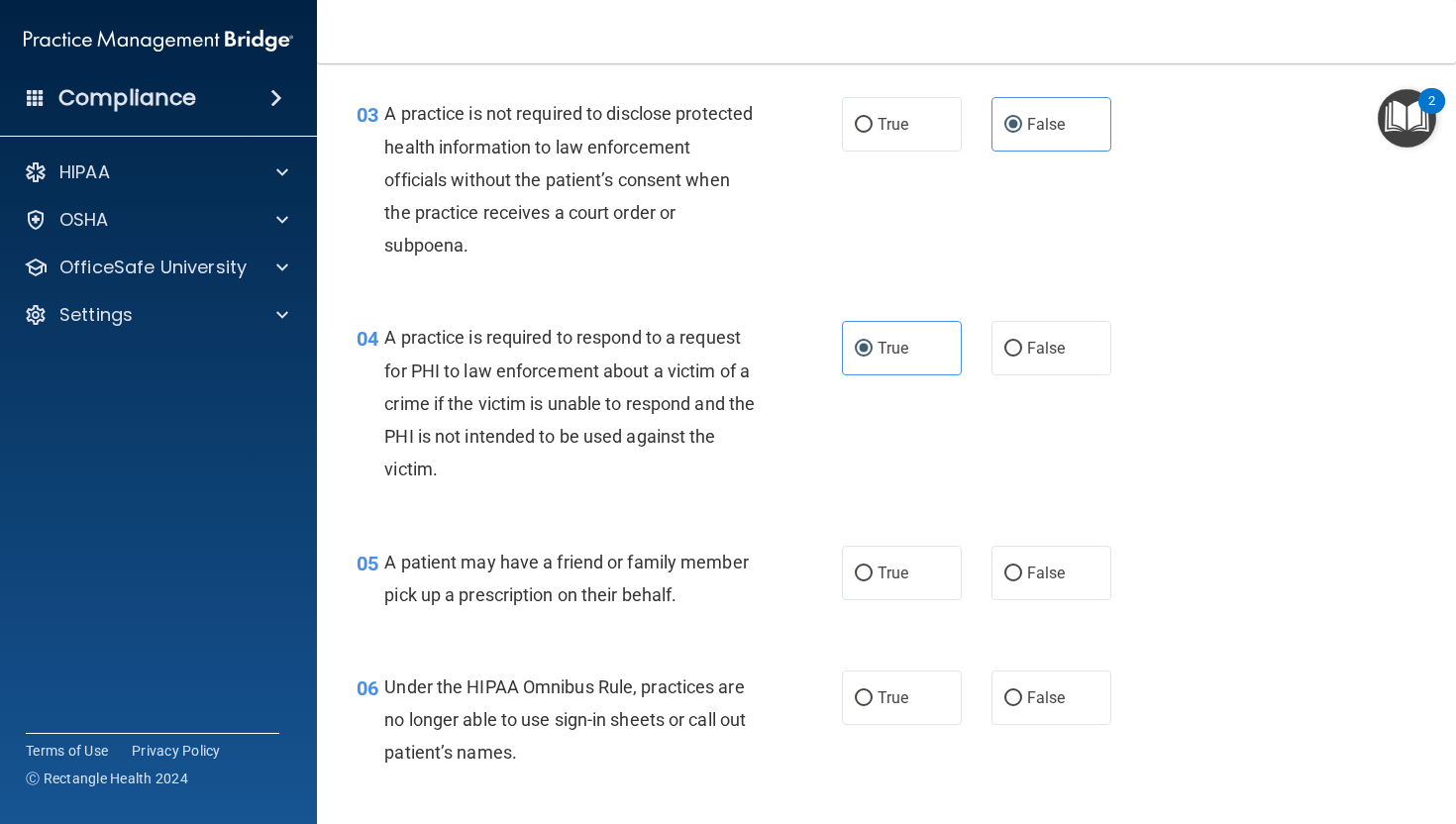 scroll, scrollTop: 507, scrollLeft: 0, axis: vertical 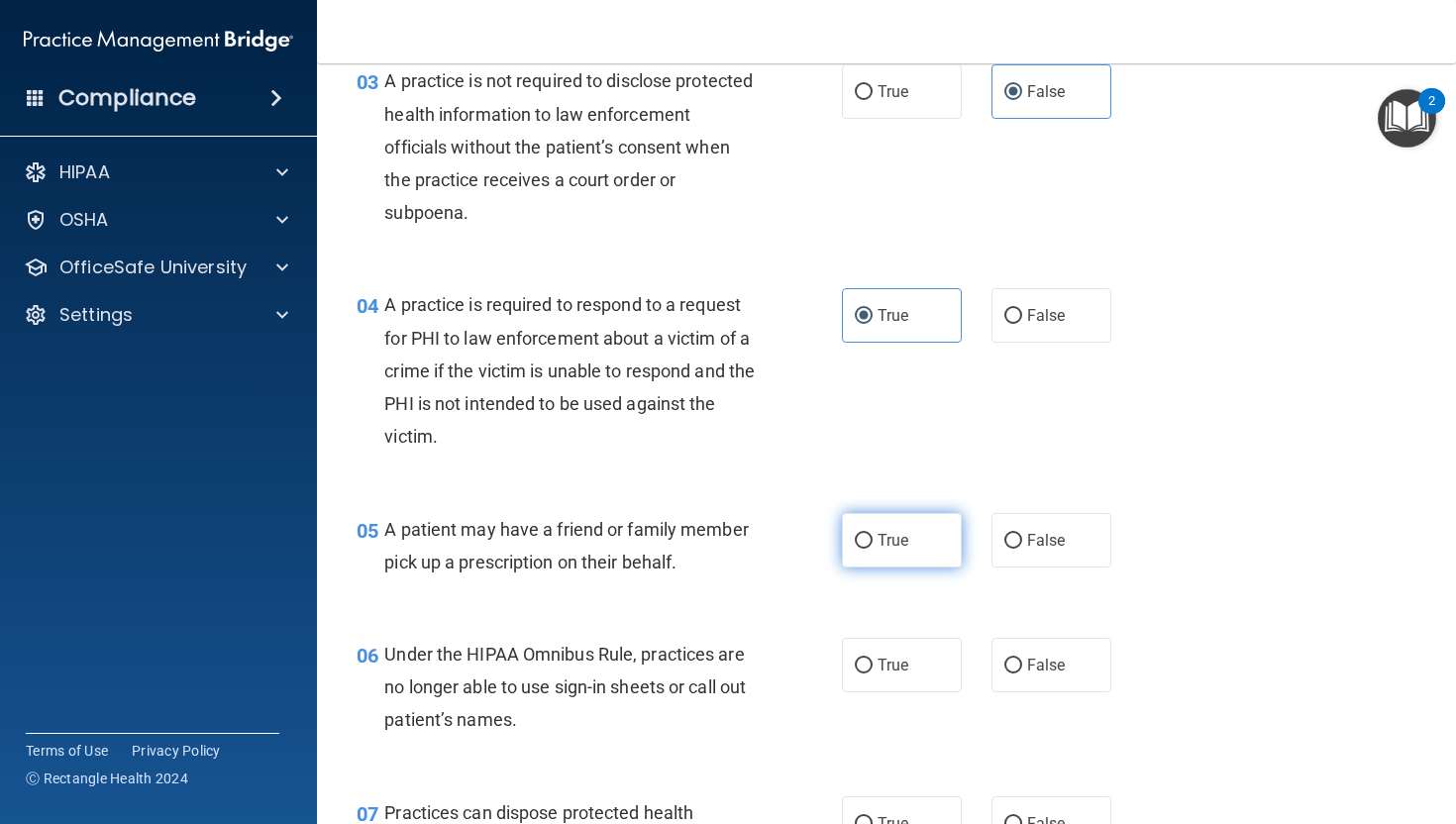 click on "True" at bounding box center [892, 540] 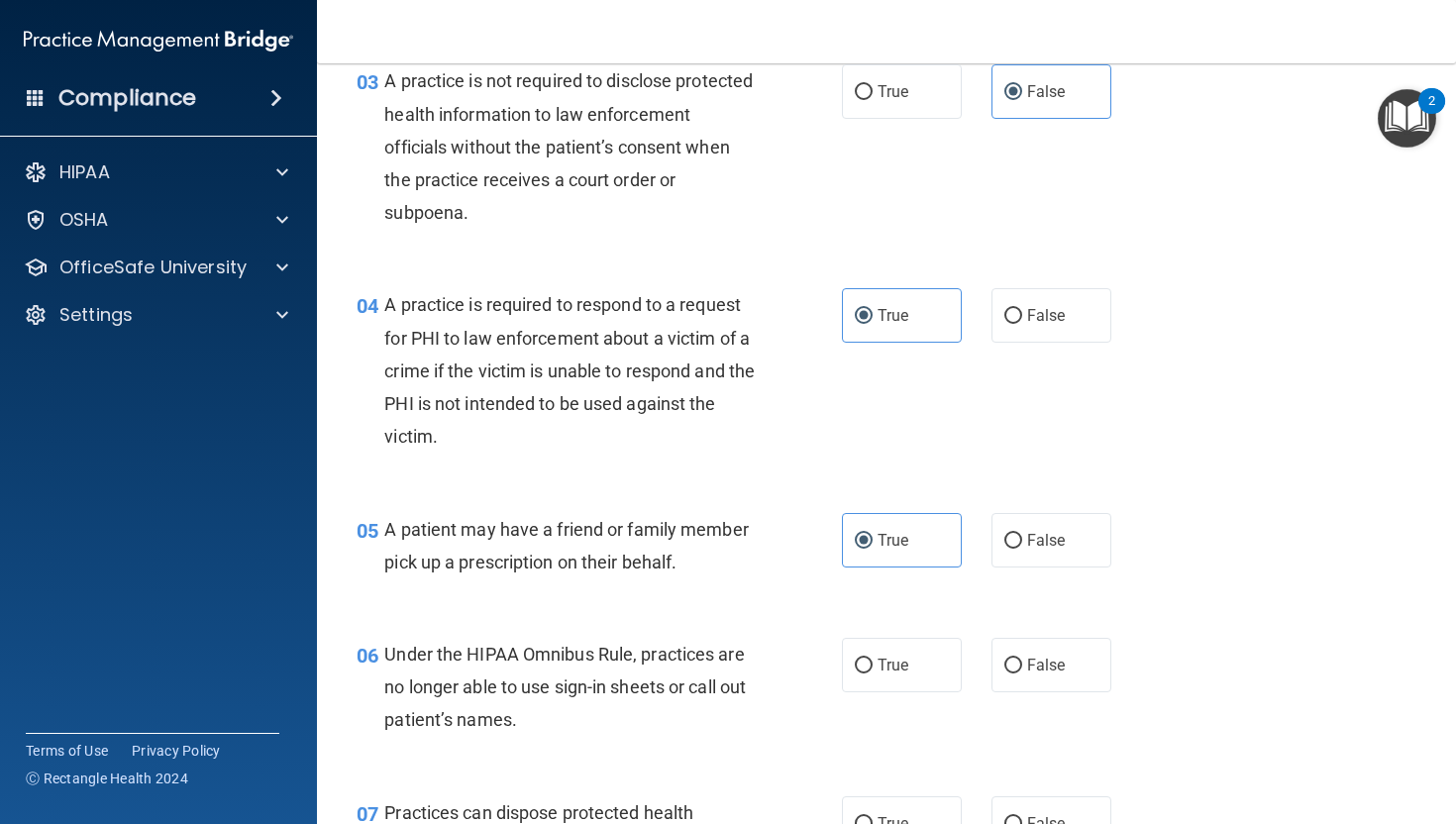 click on "06       Under the HIPAA Omnibus Rule, practices are no longer able to use sign-in sheets or call out patient’s names." at bounding box center [599, 692] 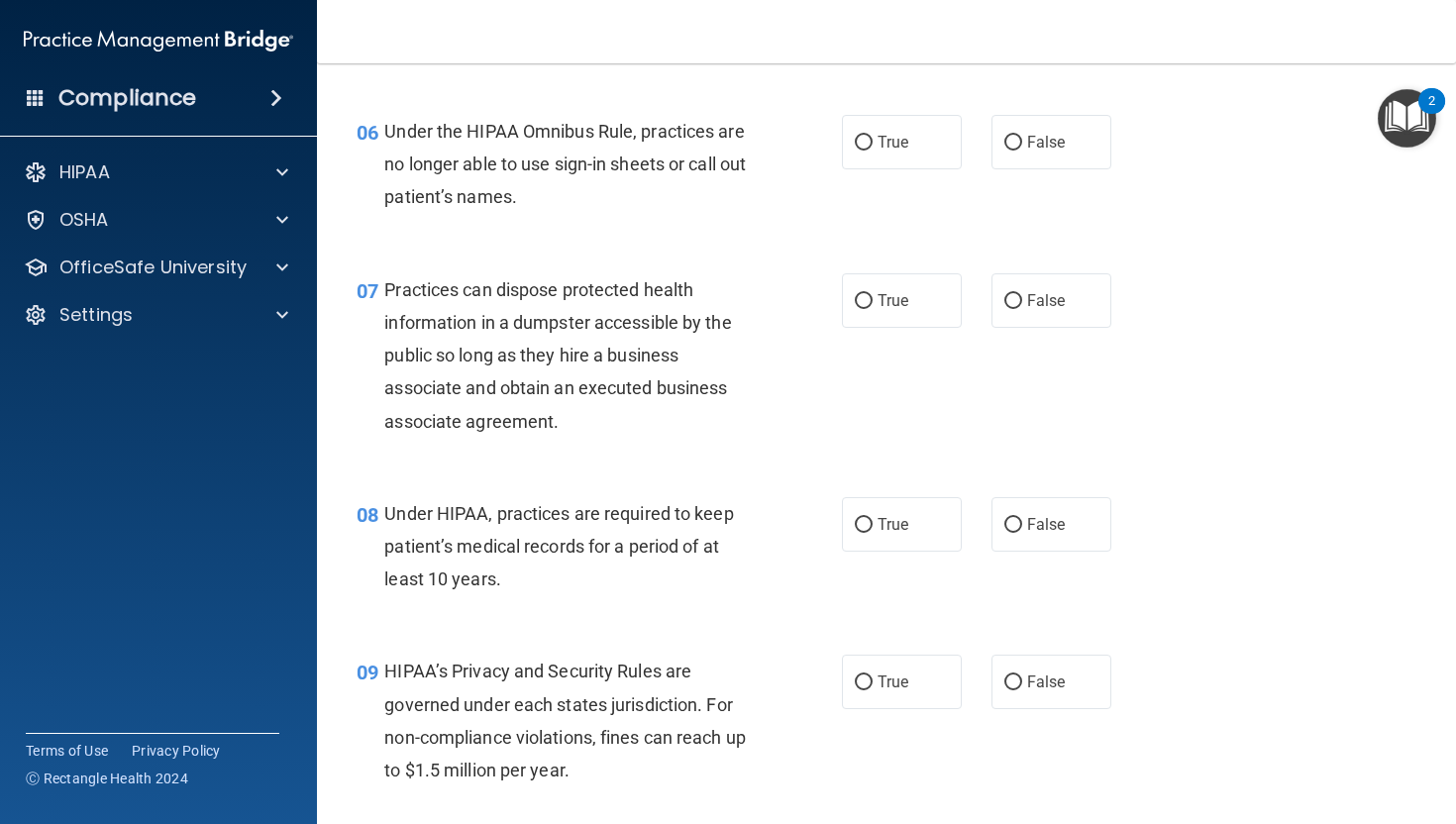 scroll, scrollTop: 1035, scrollLeft: 0, axis: vertical 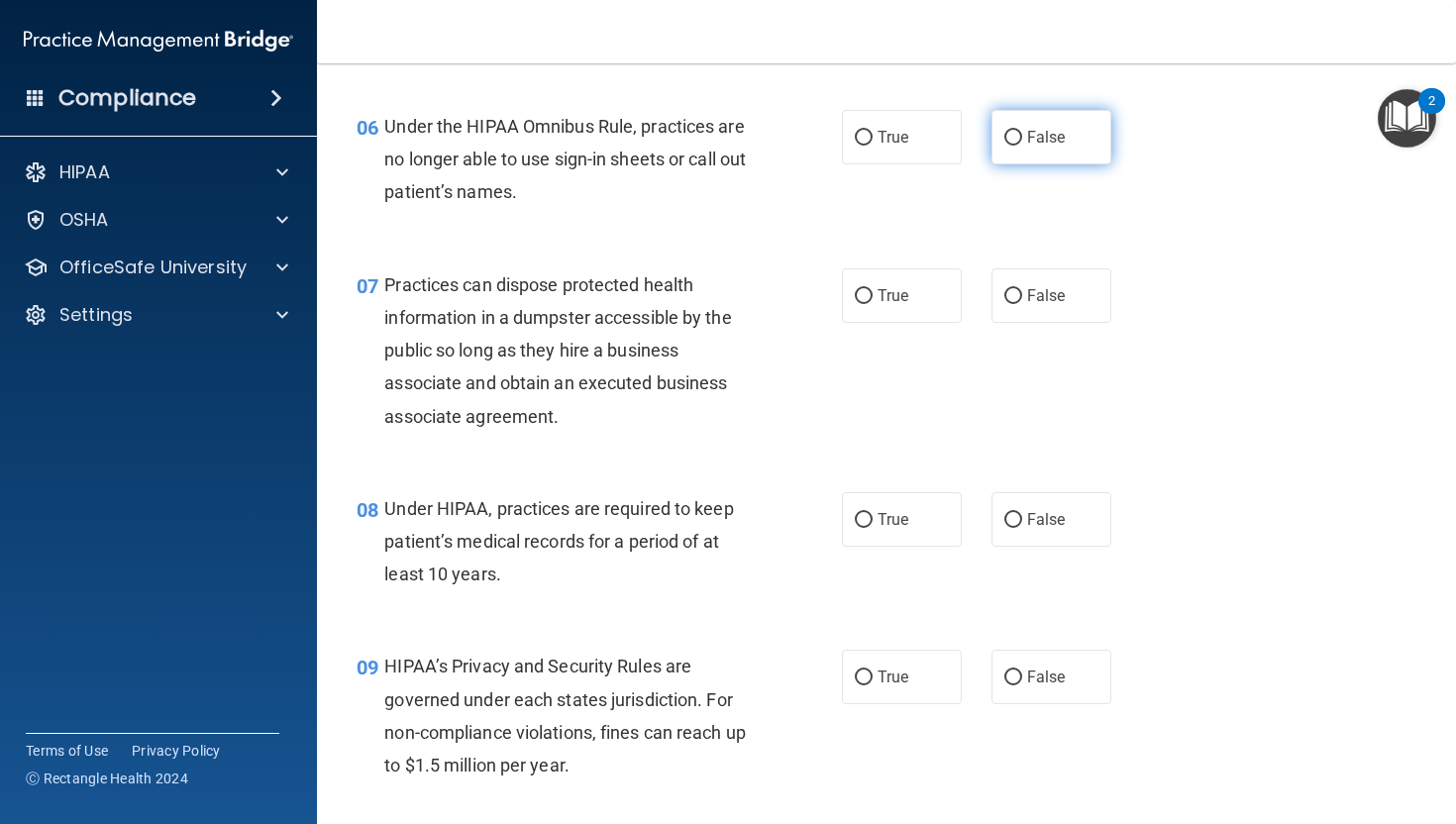 click on "False" at bounding box center (1051, 137) 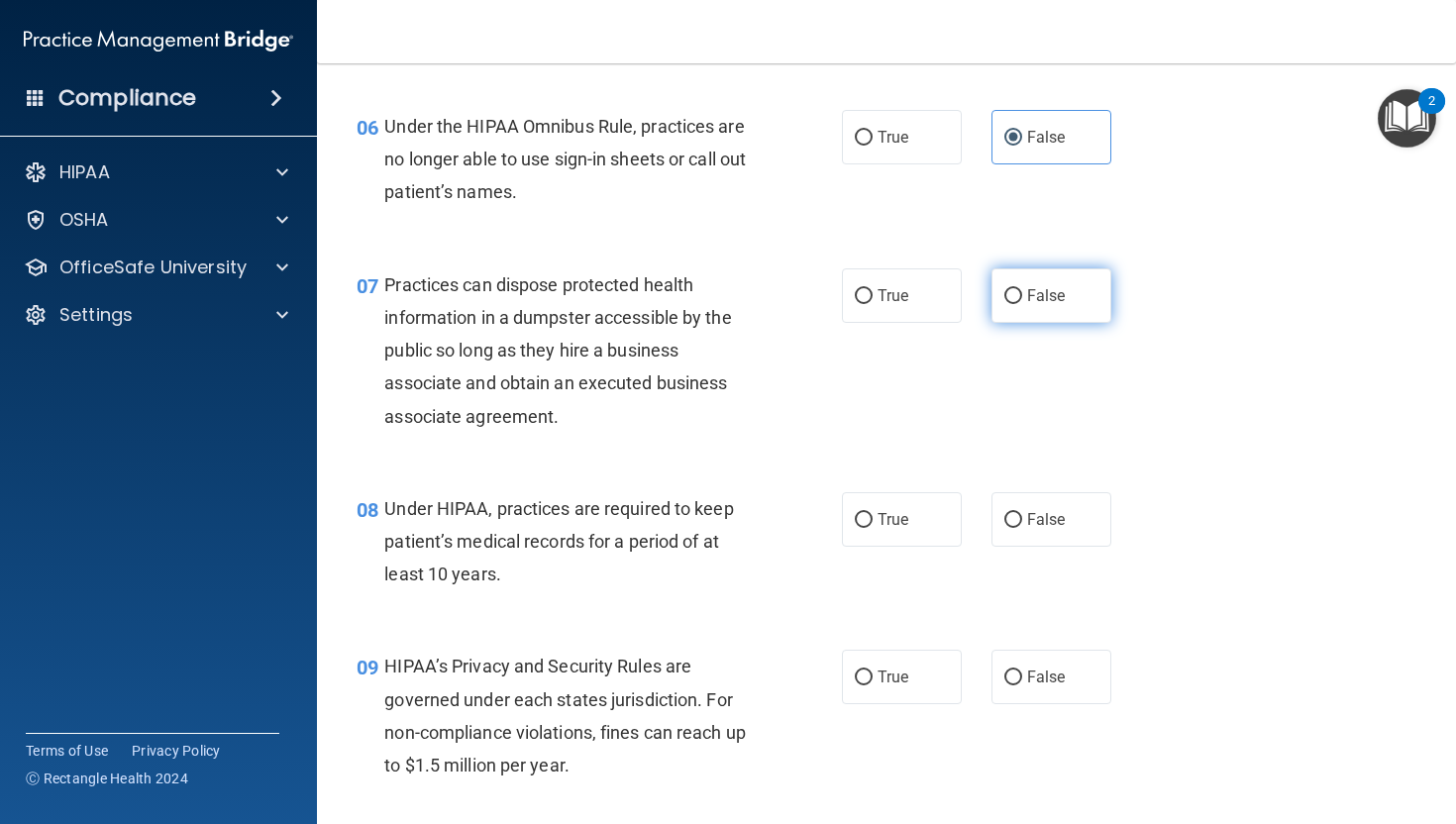 click on "False" at bounding box center (1051, 295) 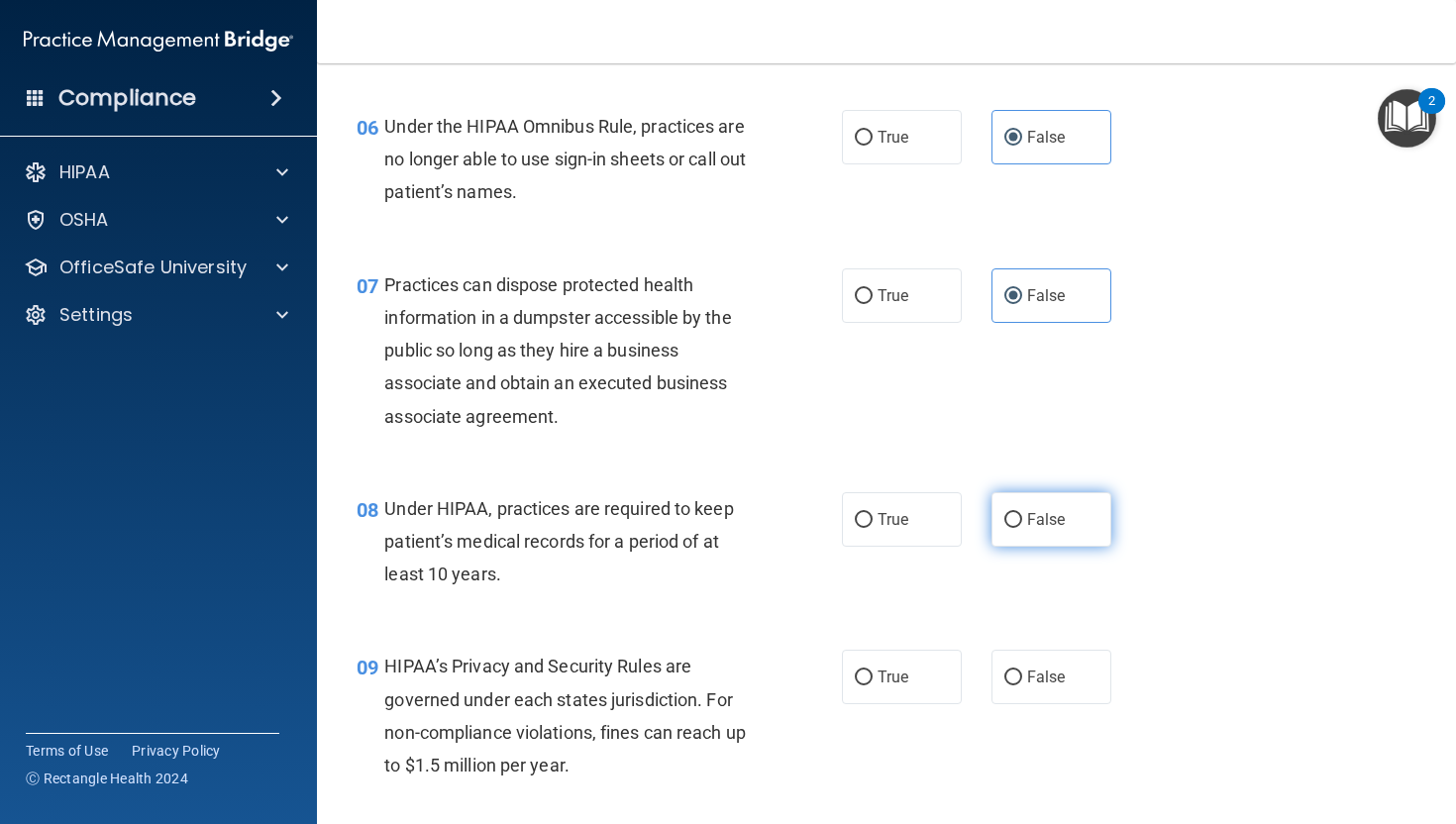 click on "False" at bounding box center [1046, 519] 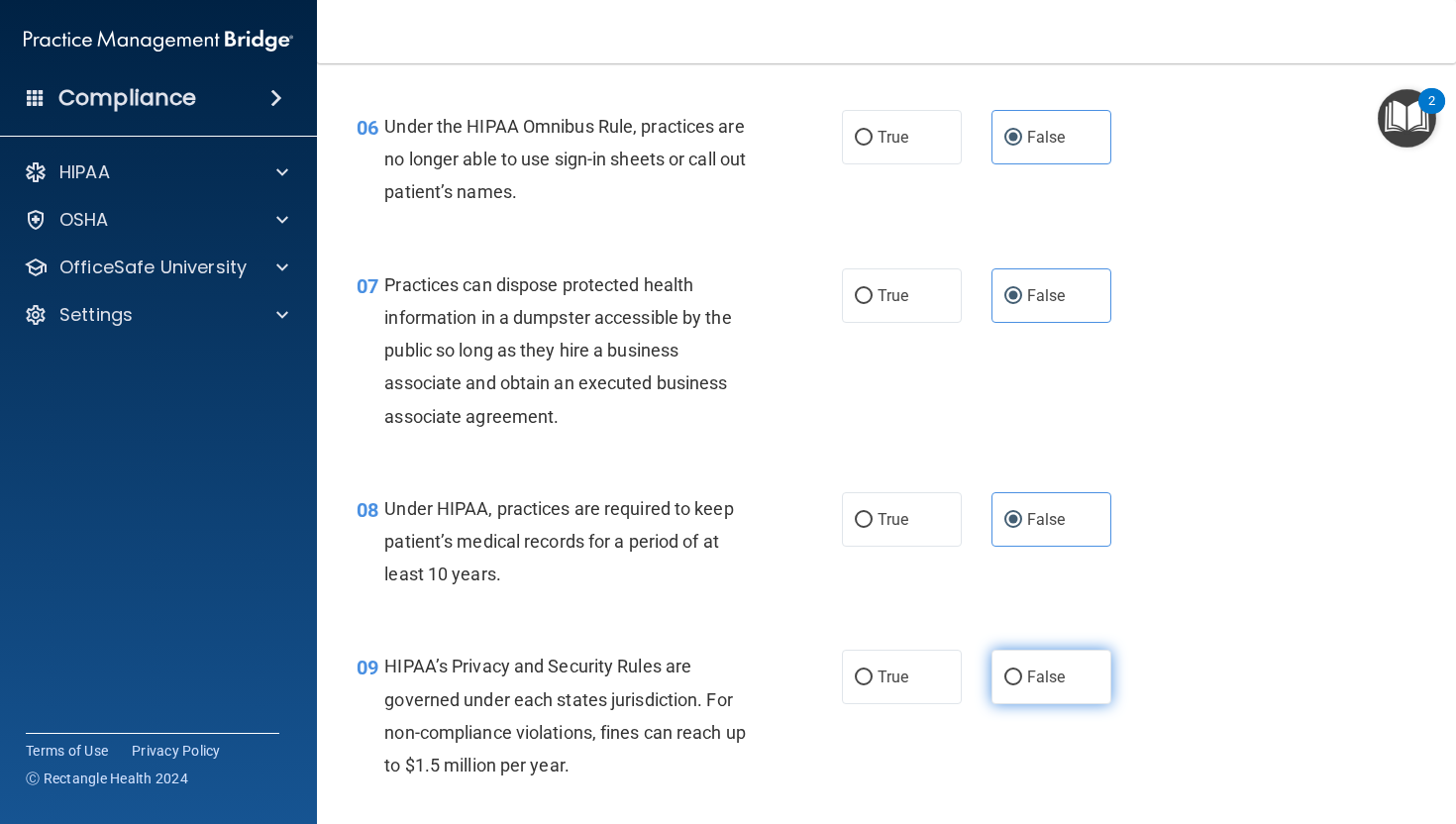 click on "False" at bounding box center [1046, 676] 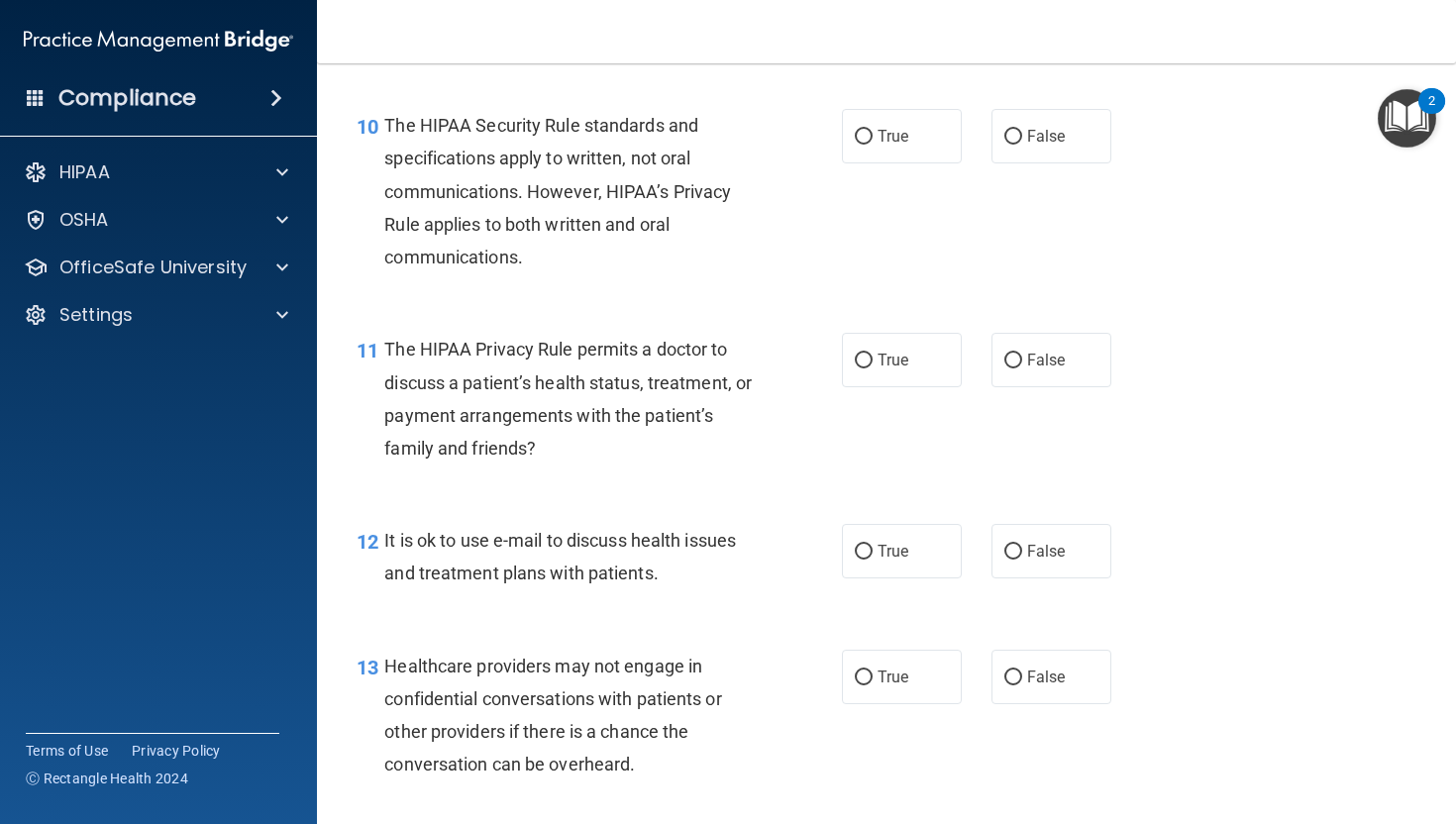 scroll, scrollTop: 1784, scrollLeft: 0, axis: vertical 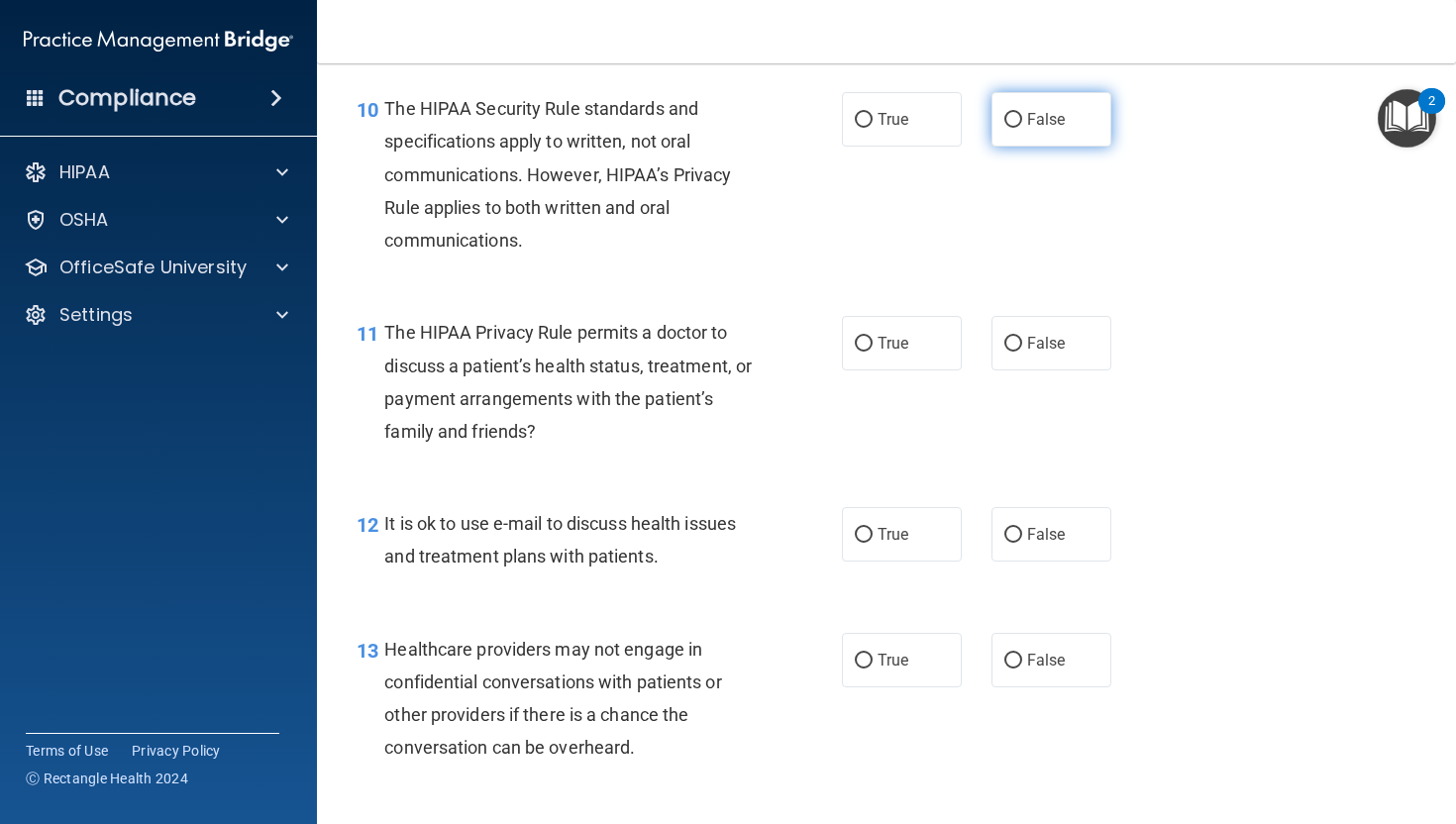 click on "False" at bounding box center (1046, 119) 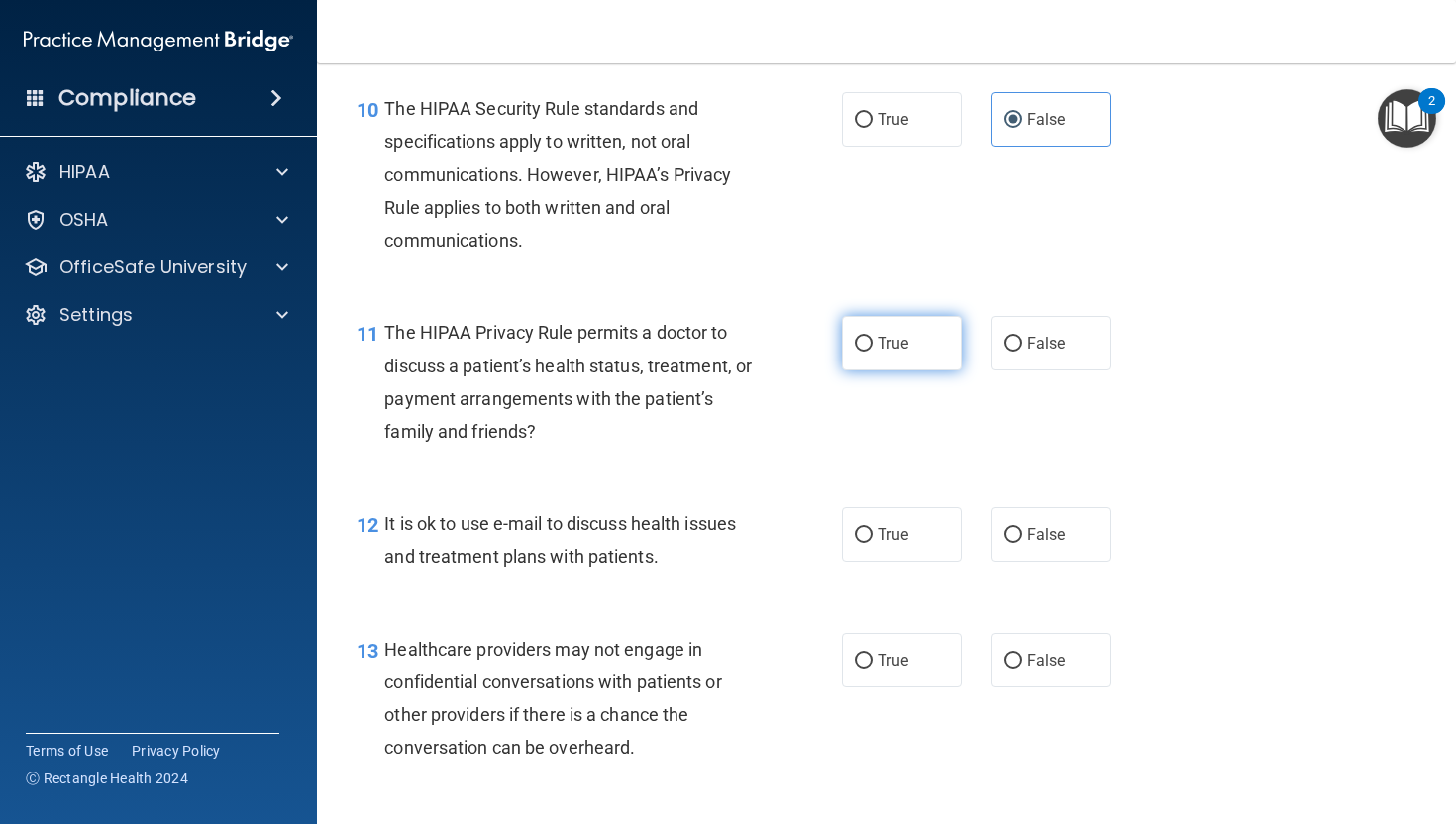 click on "True" at bounding box center [901, 343] 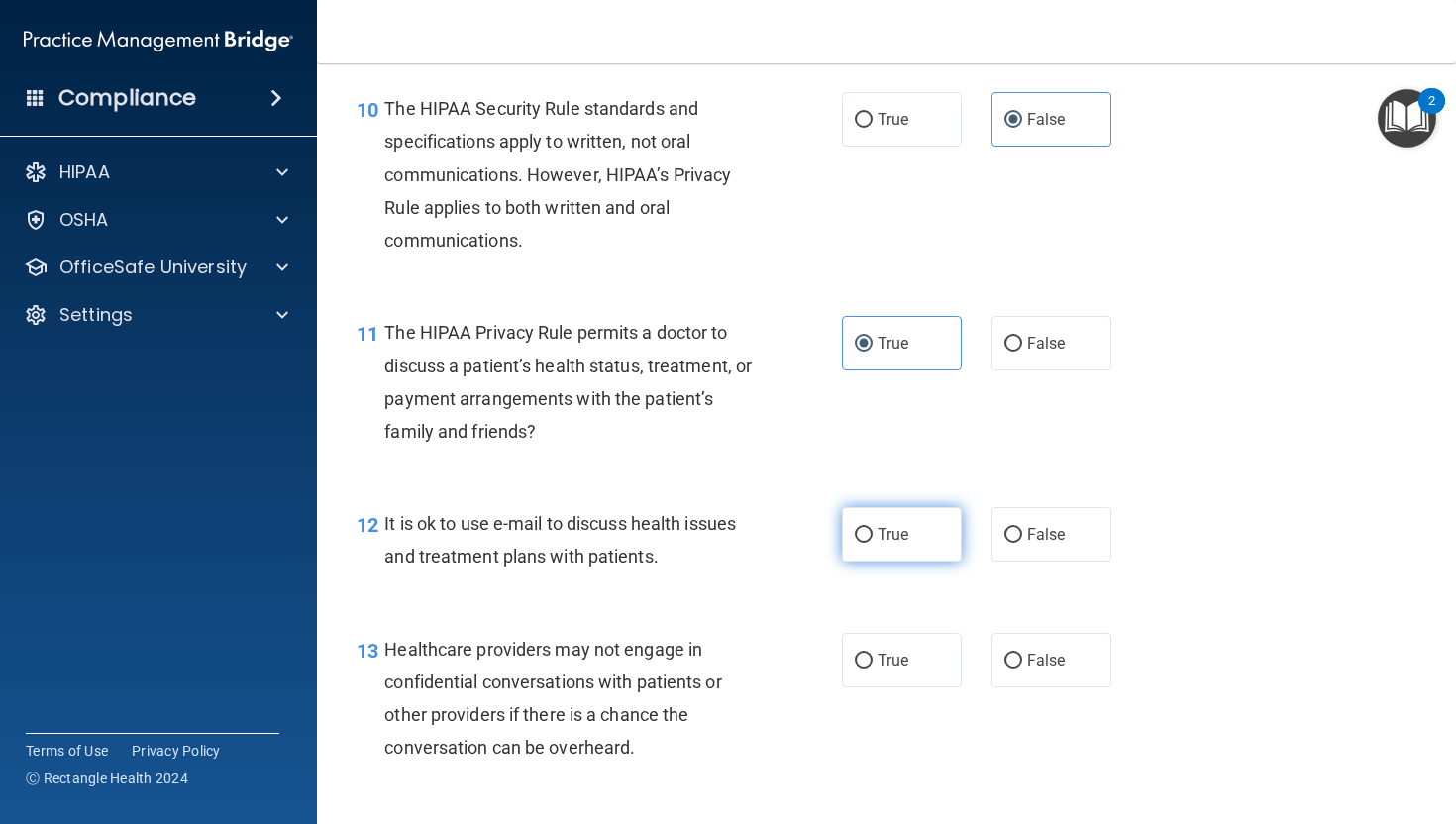 click on "True" at bounding box center (901, 534) 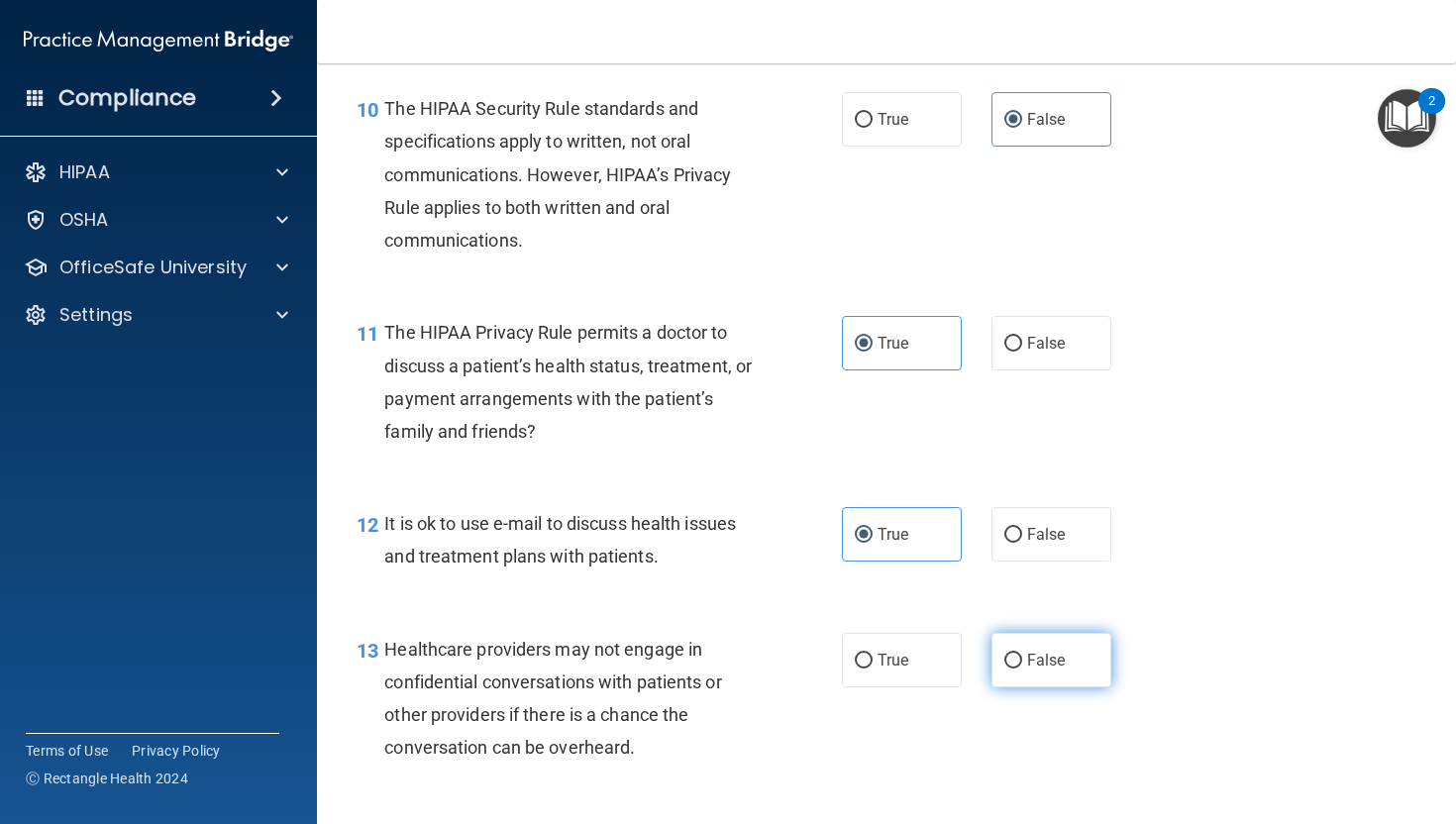 click on "False" at bounding box center [1046, 660] 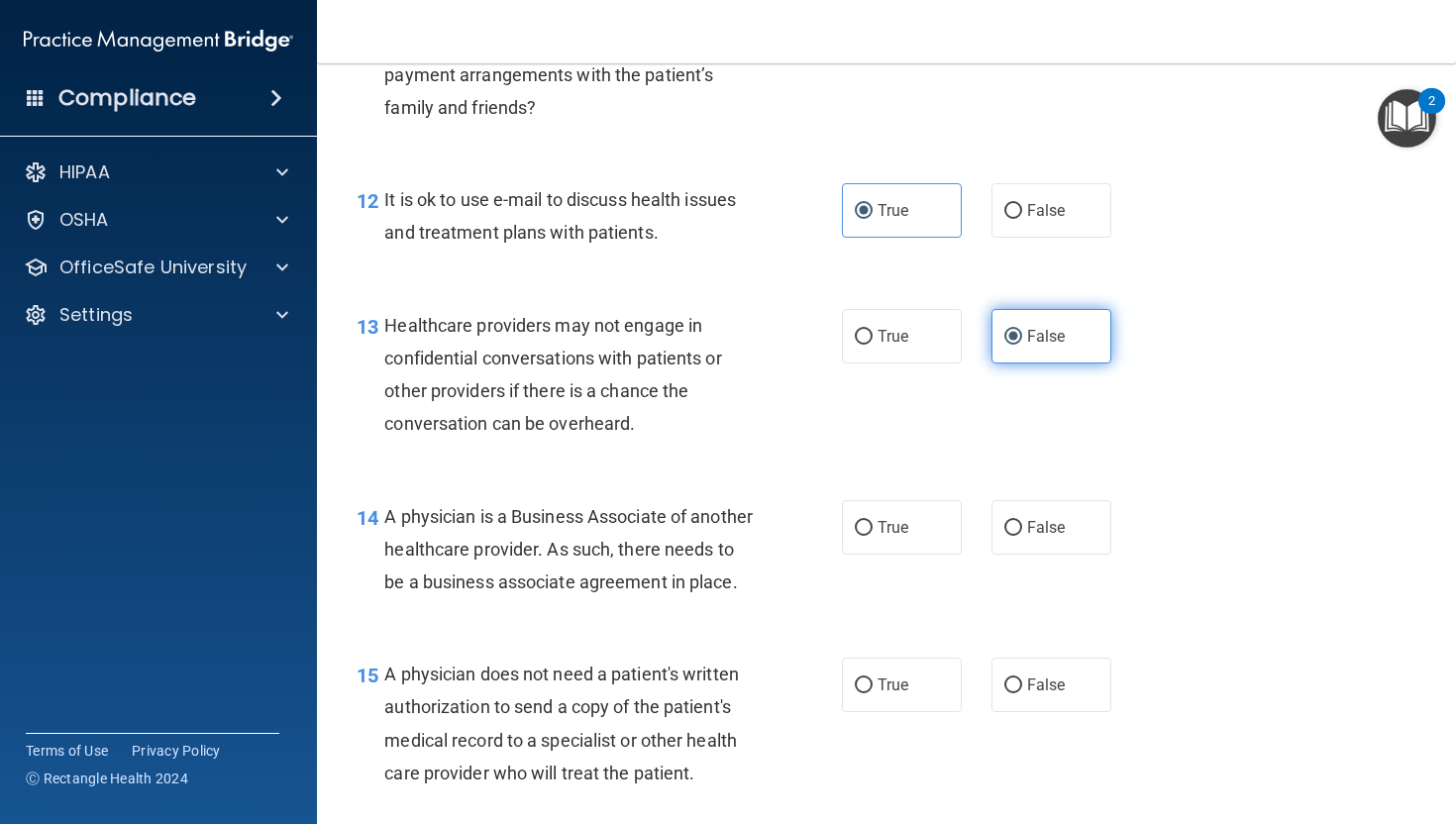 scroll, scrollTop: 2110, scrollLeft: 0, axis: vertical 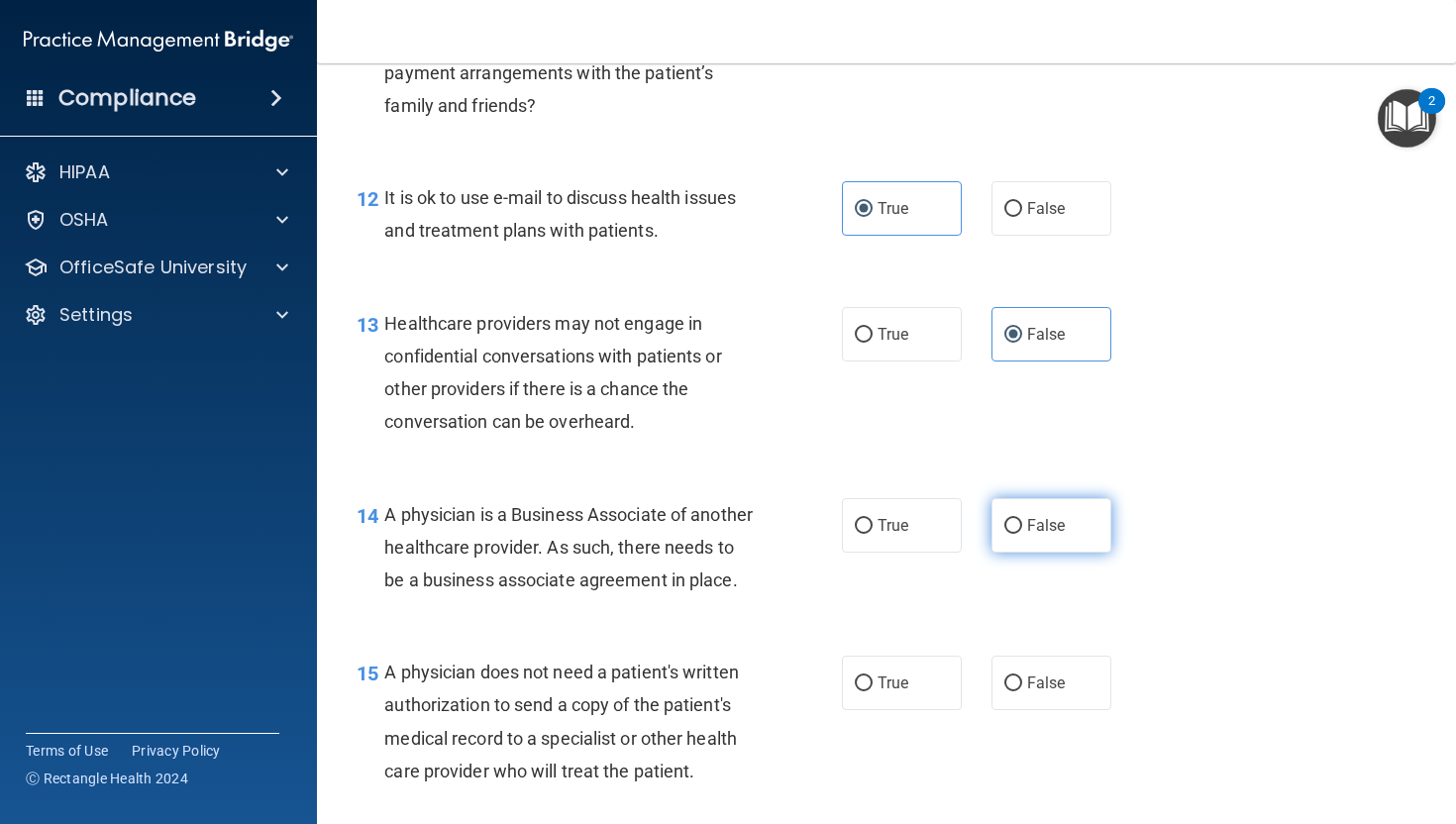 click on "False" at bounding box center [1013, 526] 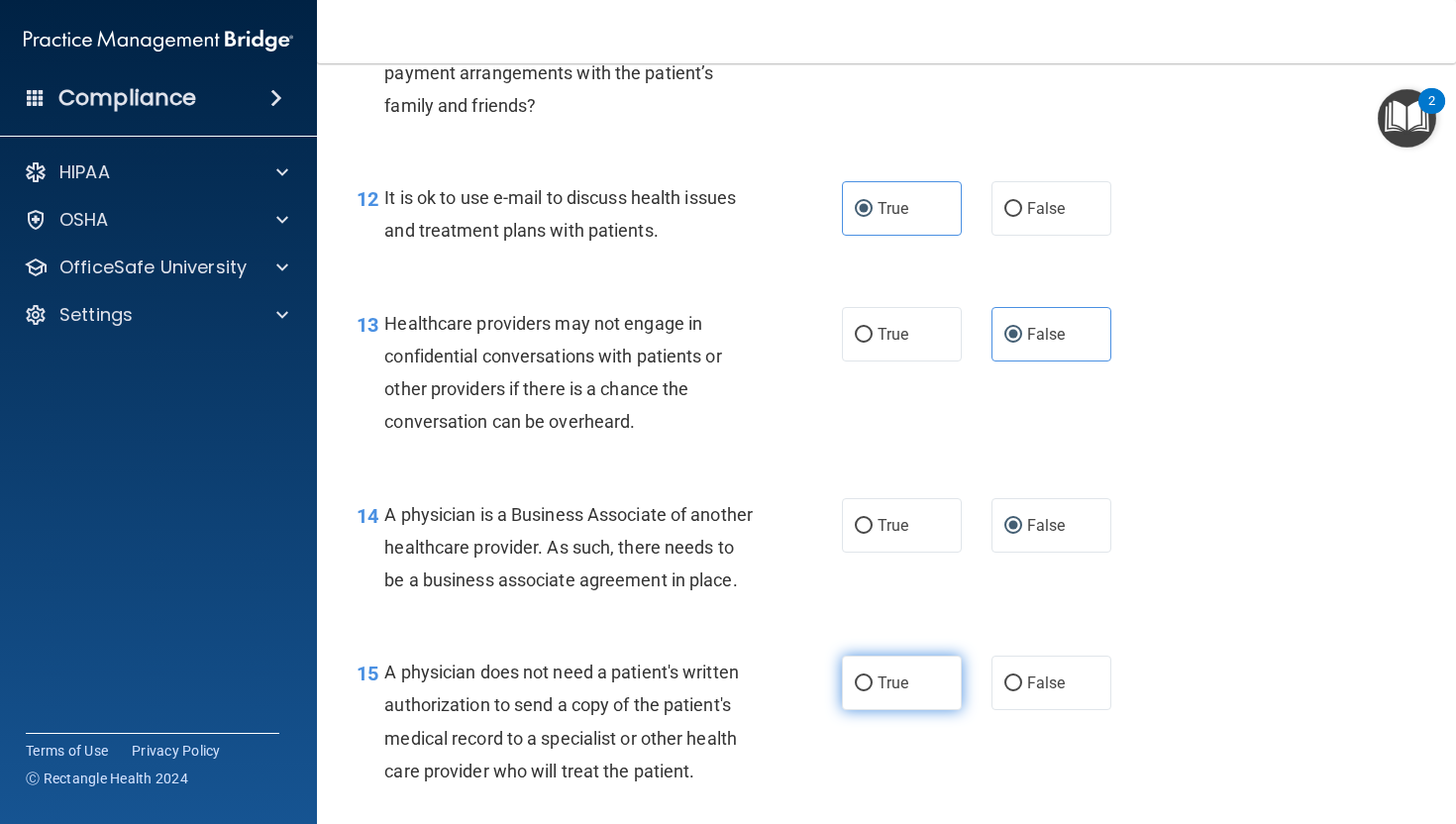click on "True" at bounding box center (901, 682) 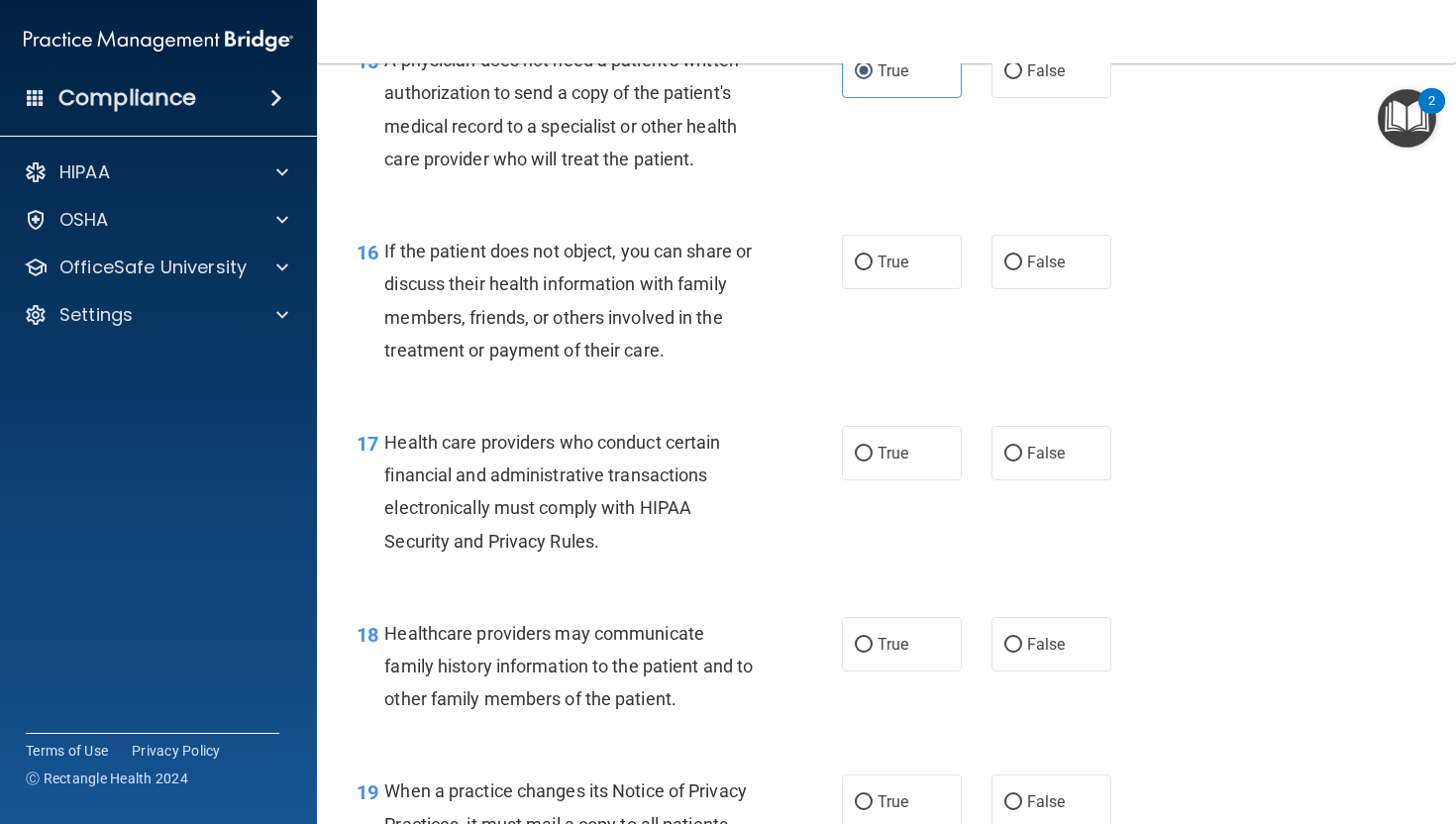 scroll, scrollTop: 2724, scrollLeft: 0, axis: vertical 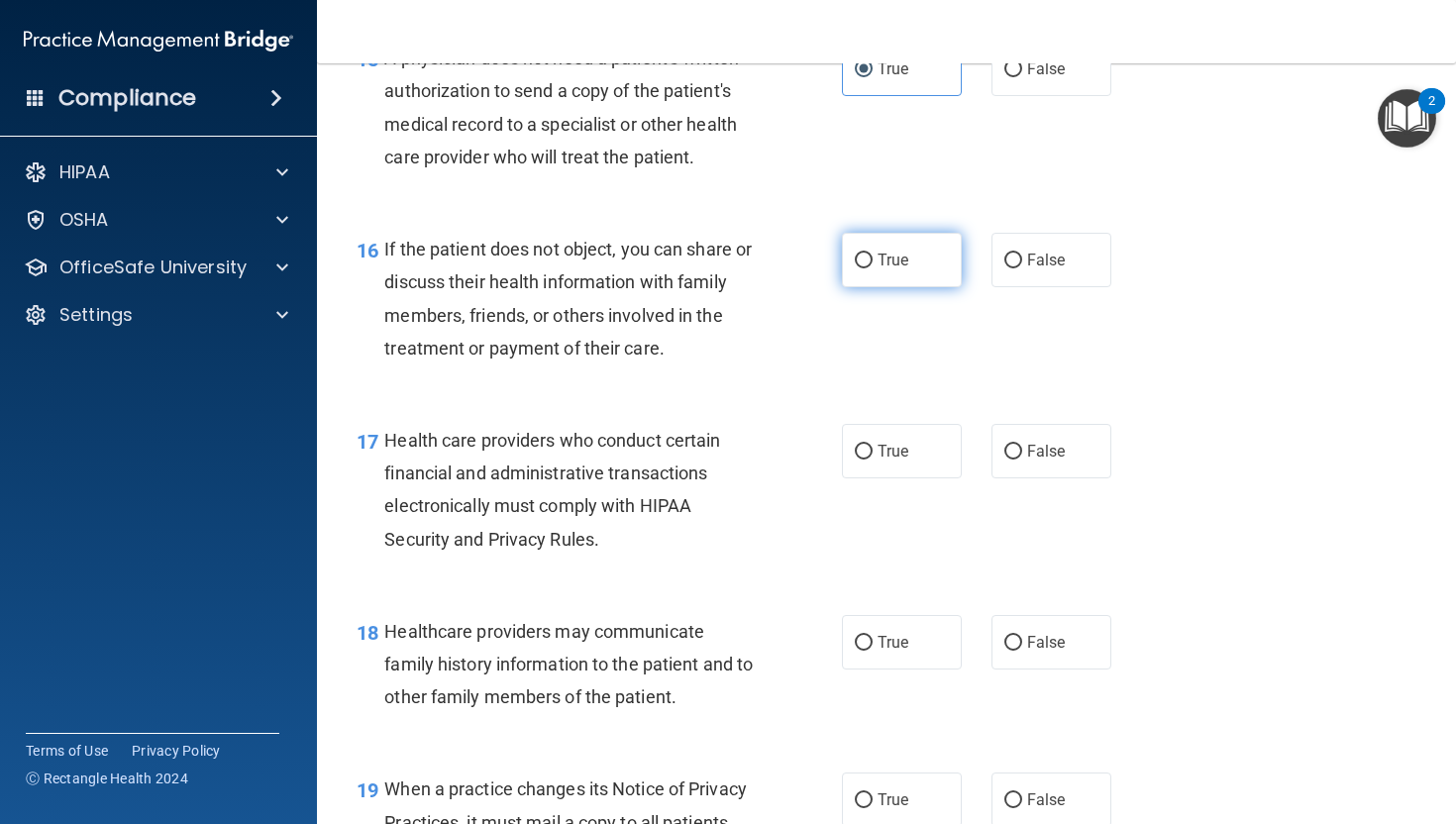 click on "True" at bounding box center [901, 259] 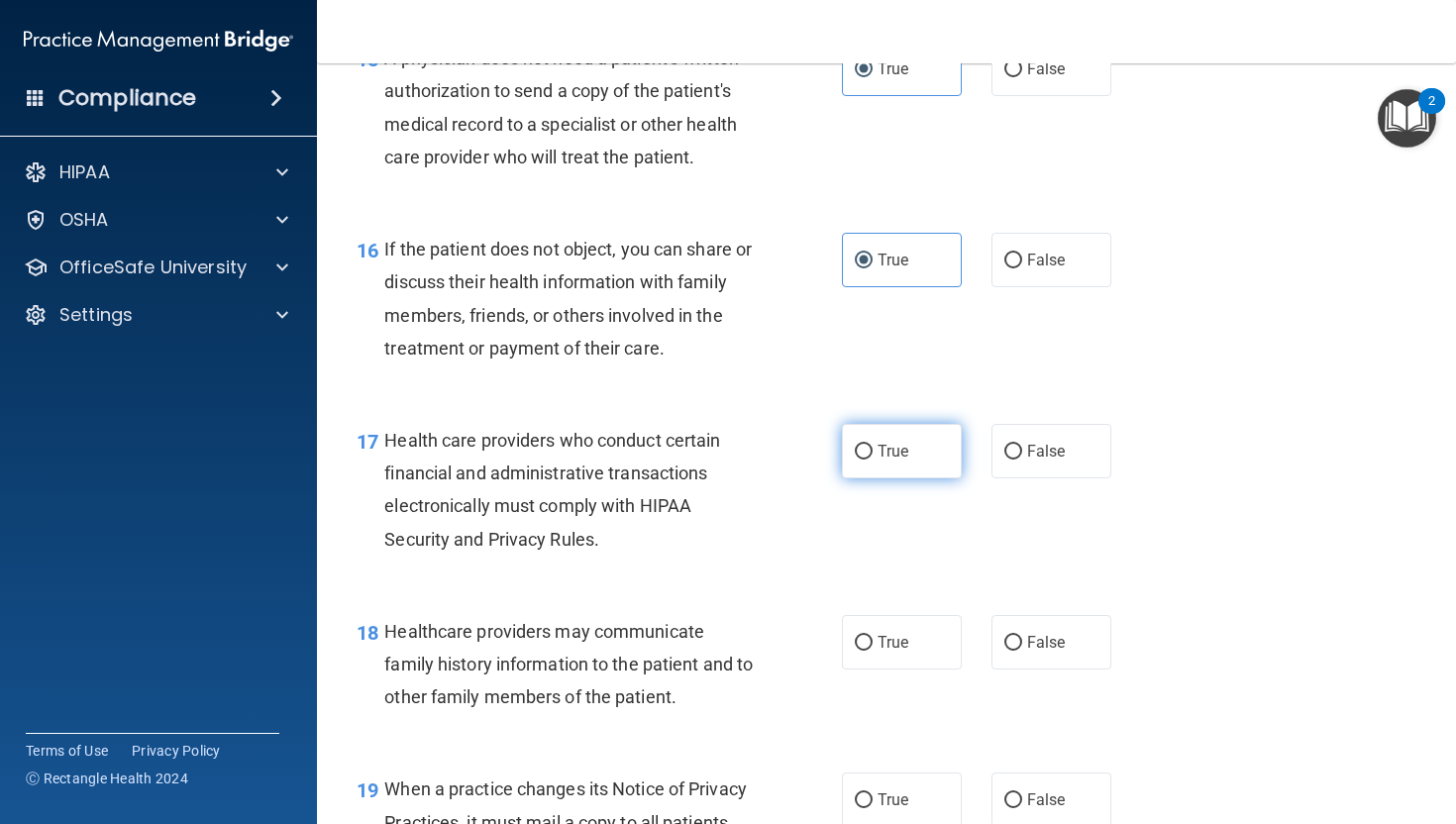 click on "True" at bounding box center (892, 451) 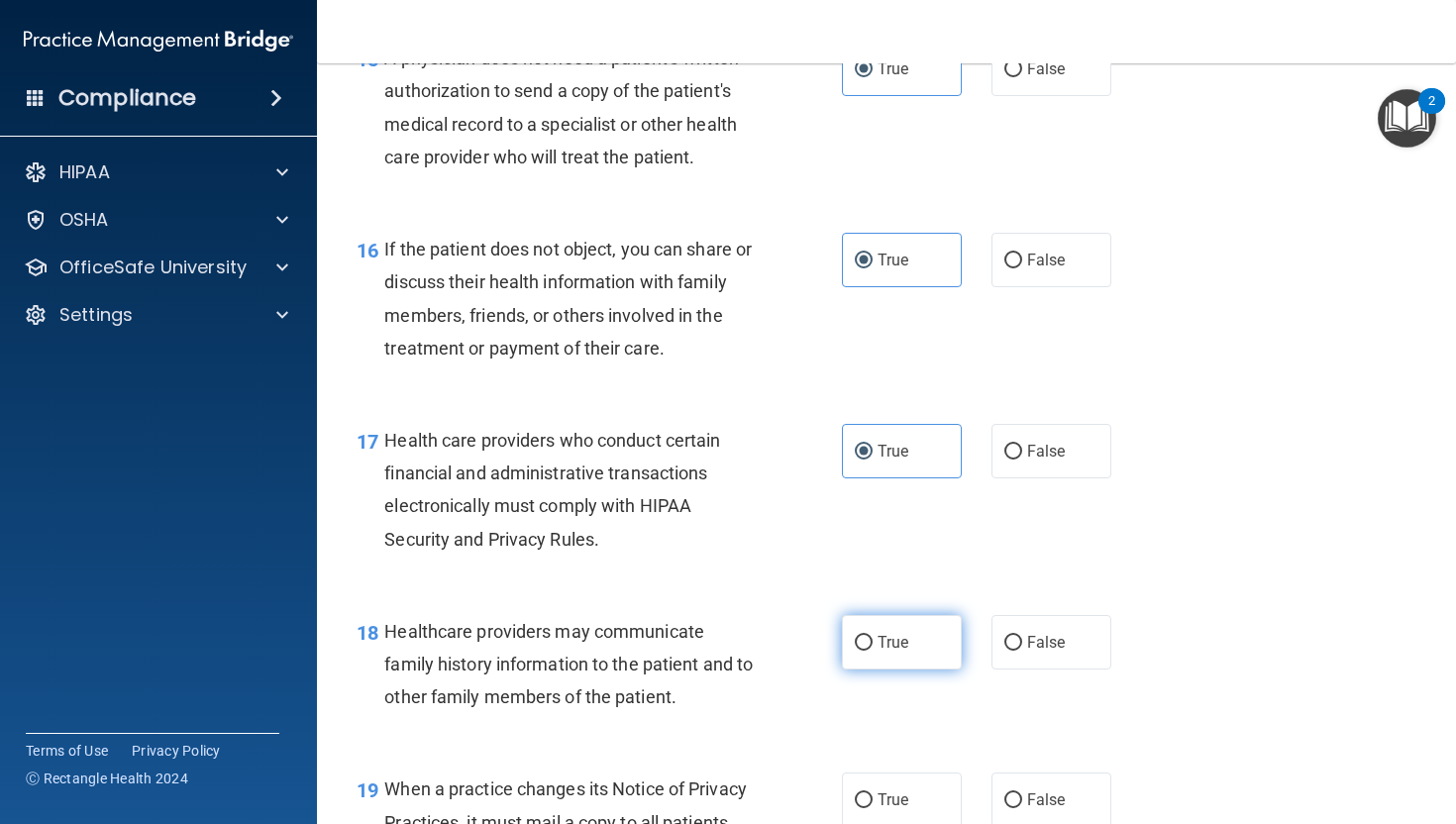 click on "True" at bounding box center (901, 642) 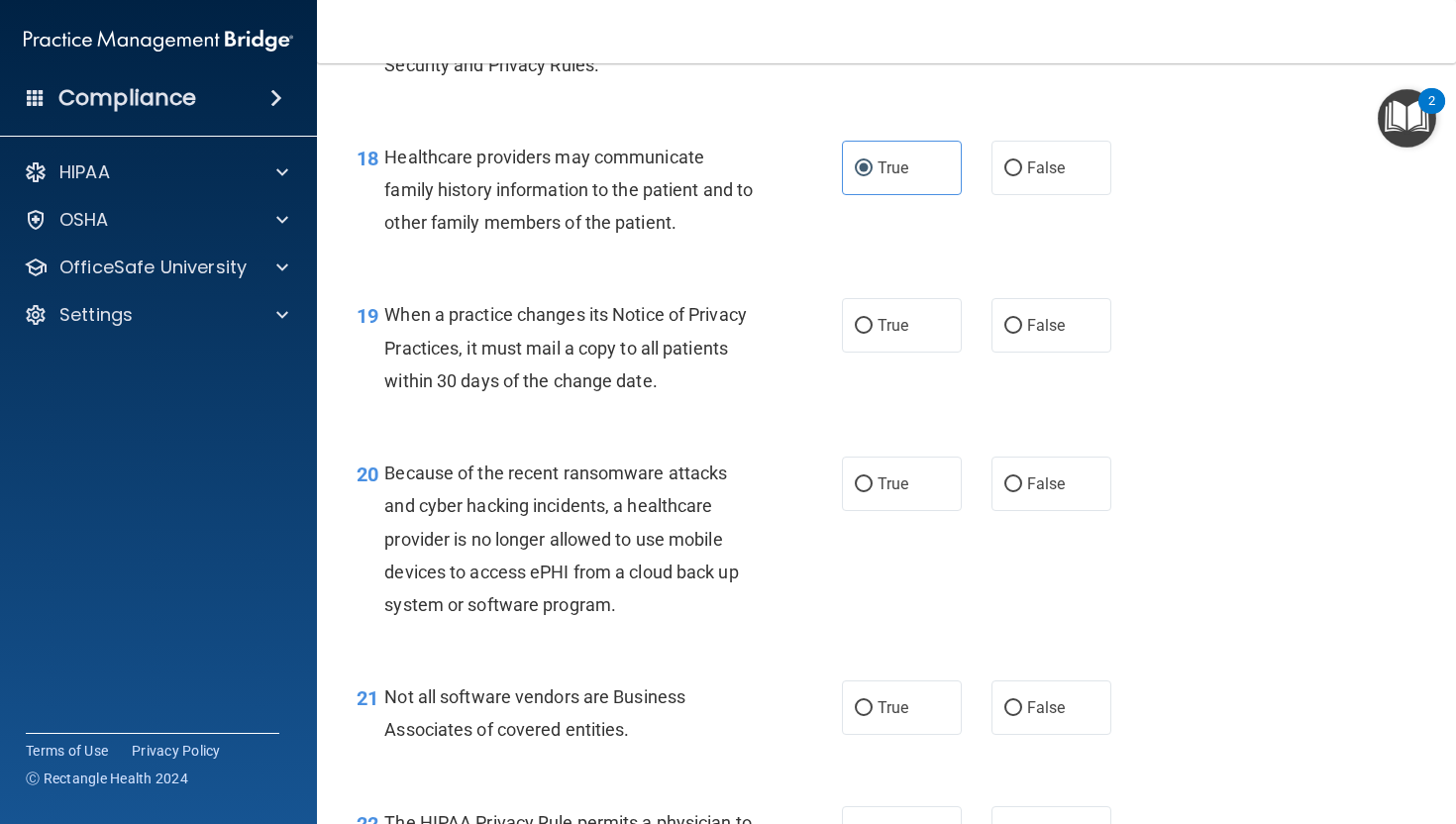 scroll, scrollTop: 3199, scrollLeft: 0, axis: vertical 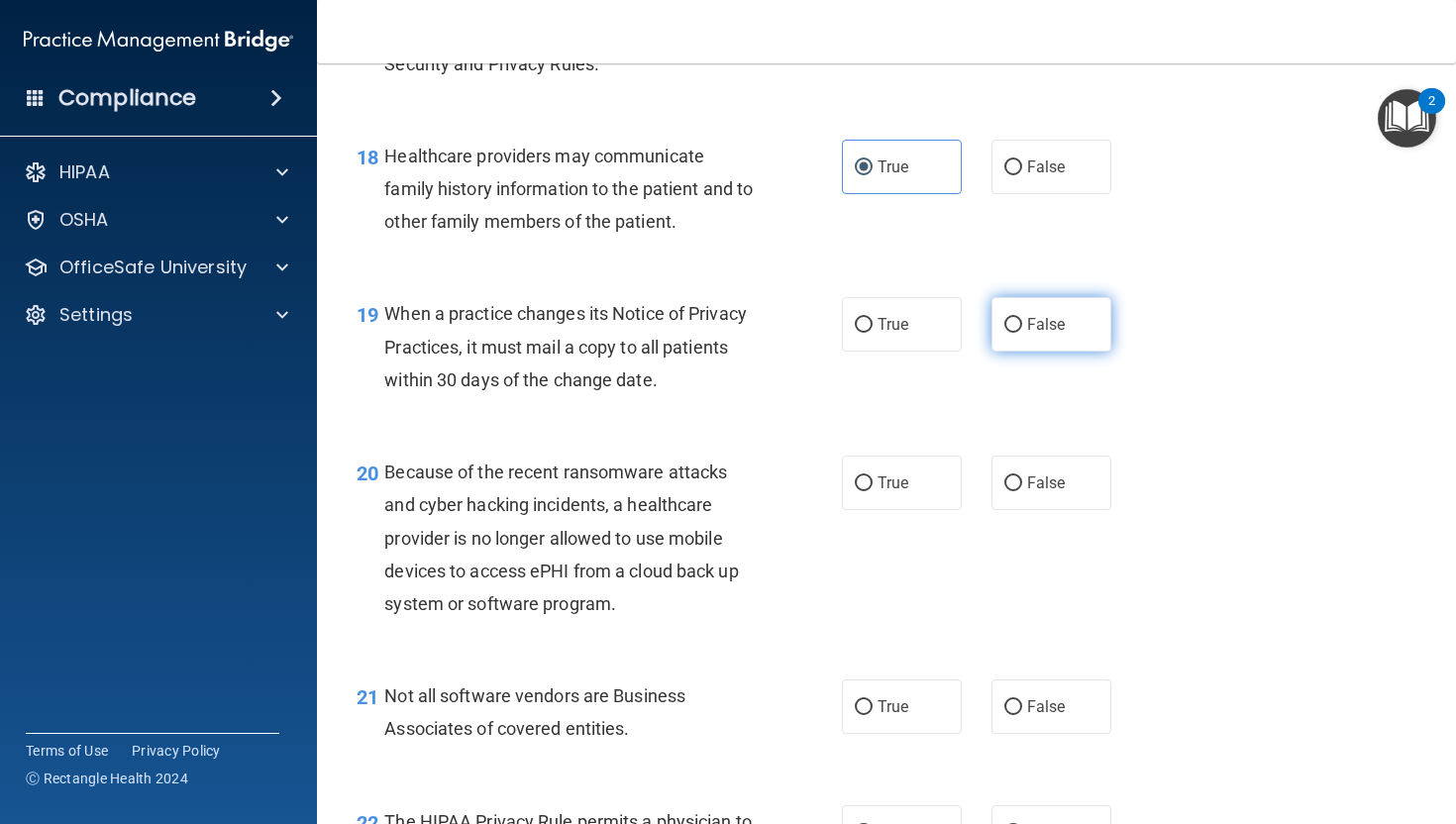 click on "False" at bounding box center [1046, 324] 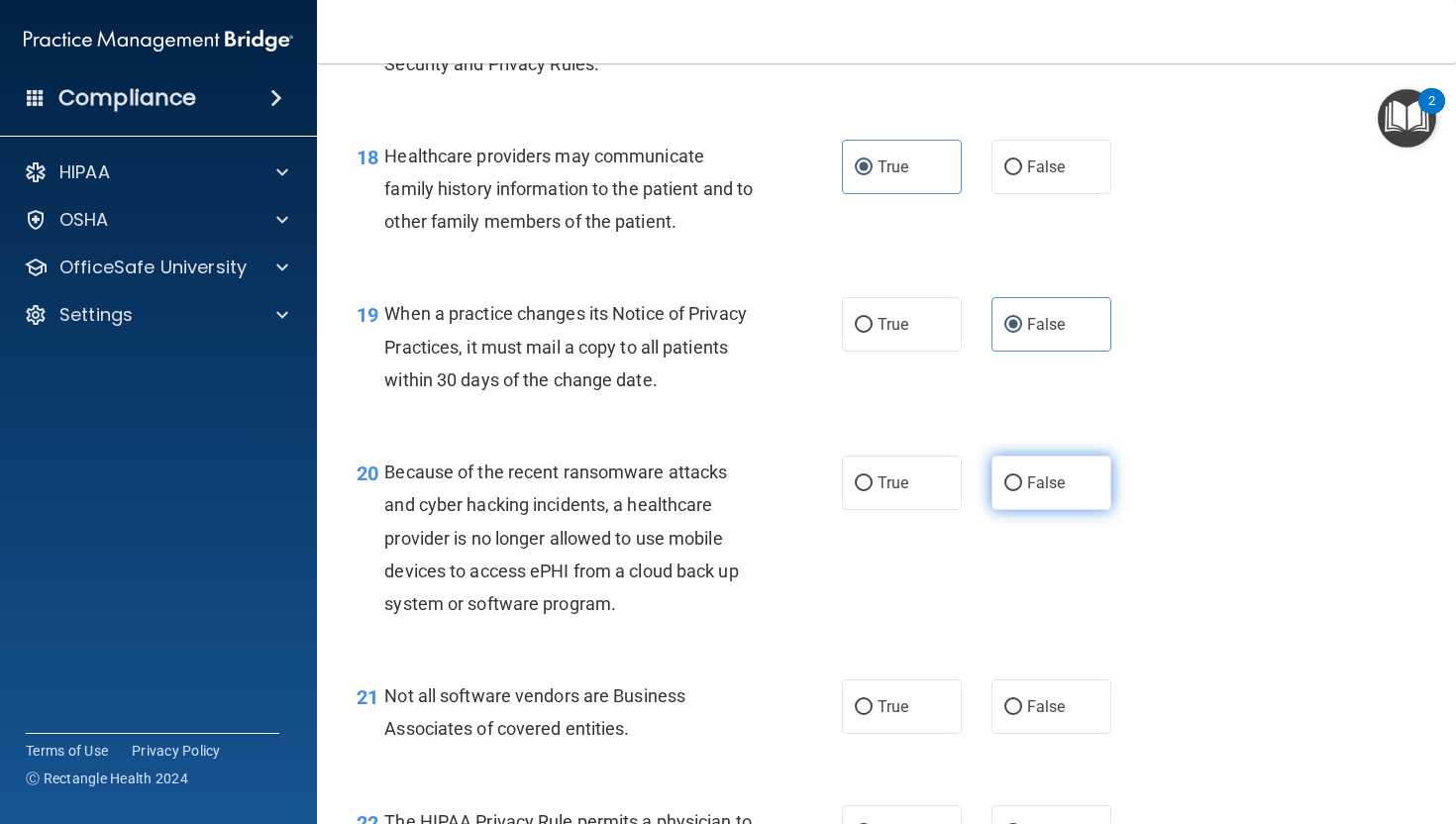 click on "False" at bounding box center [1051, 482] 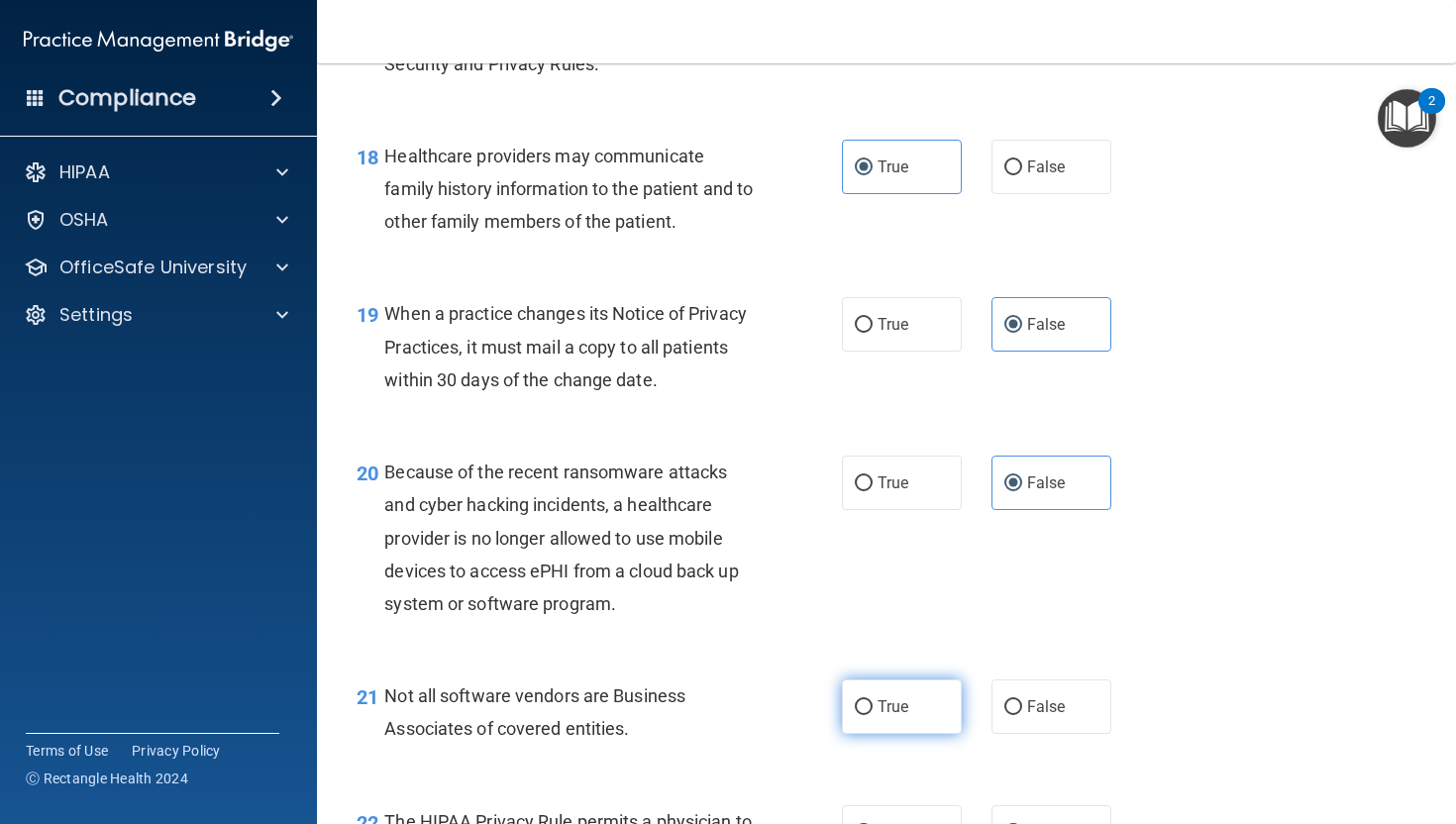 click on "True" at bounding box center [892, 706] 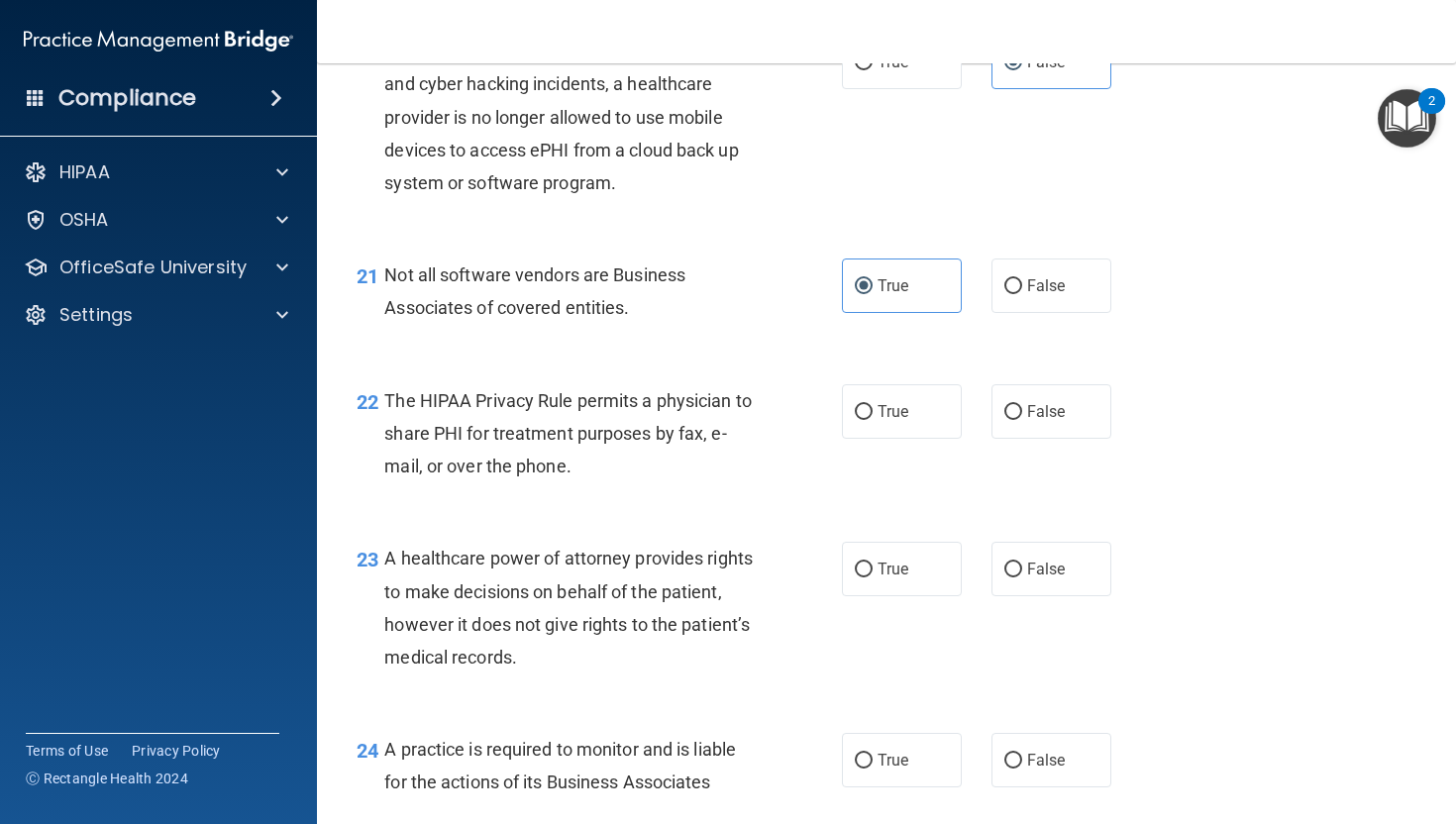 scroll, scrollTop: 3917, scrollLeft: 0, axis: vertical 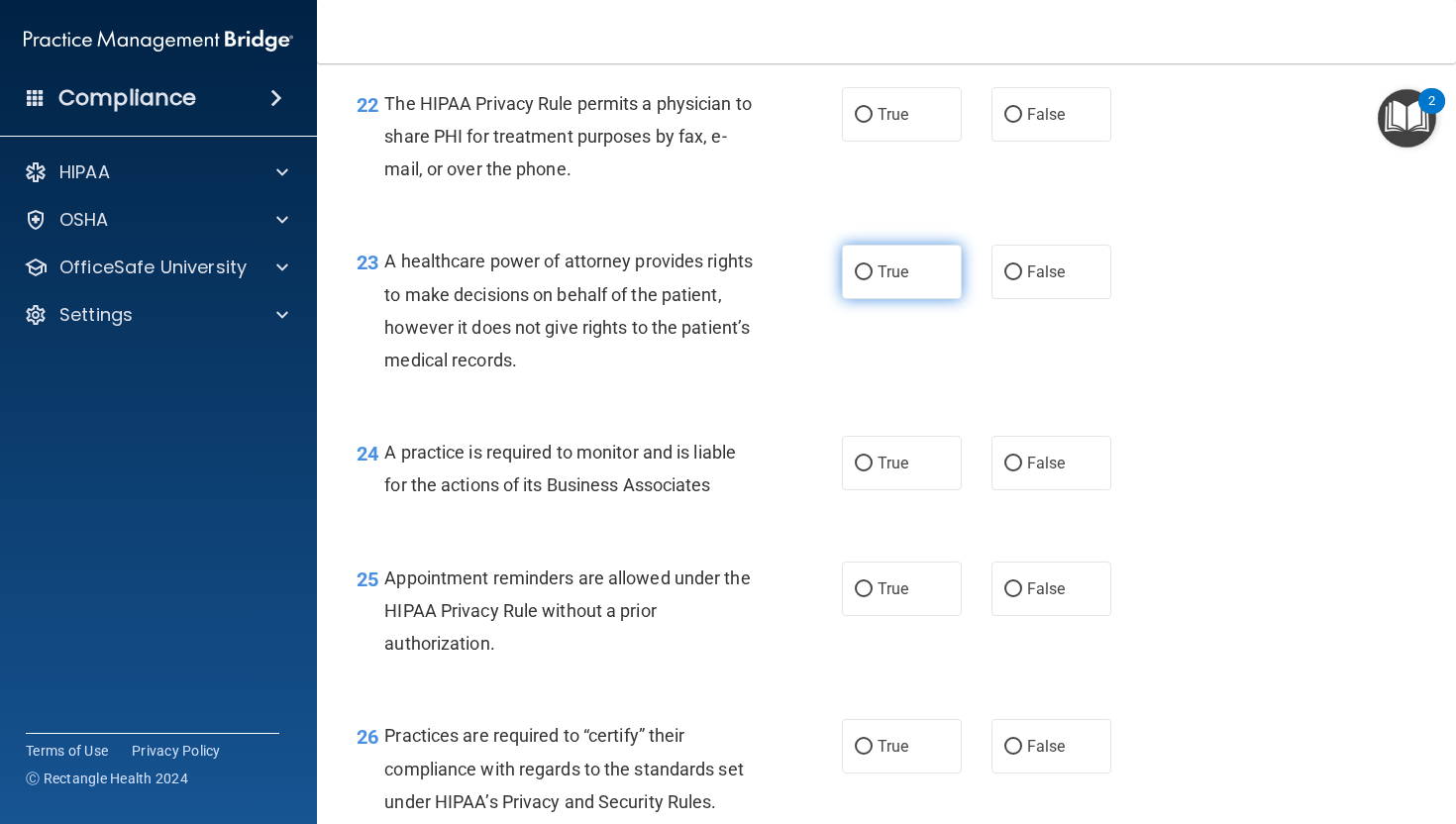 click on "True" at bounding box center [901, 271] 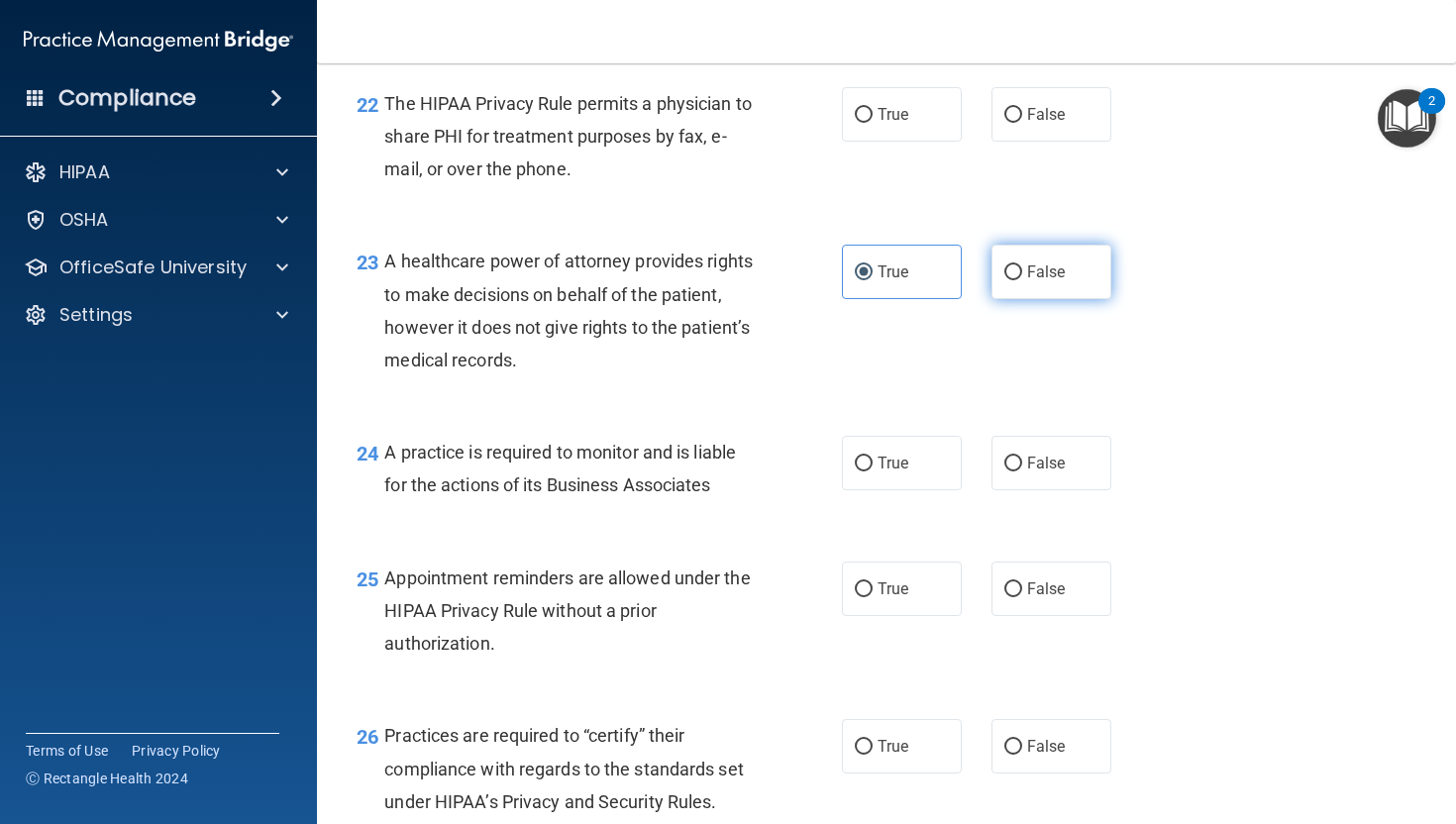click on "False" at bounding box center [1051, 271] 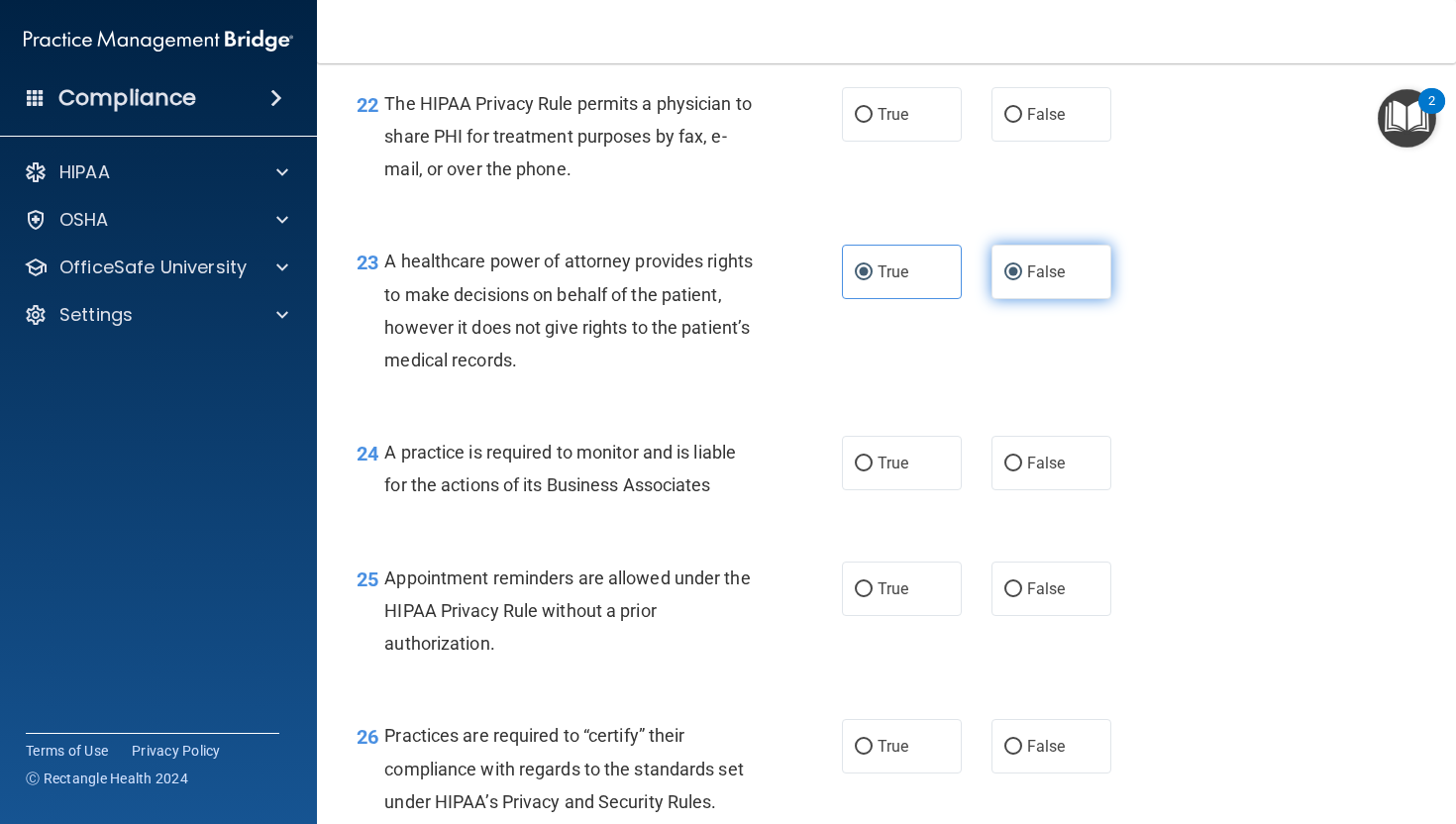 radio on "false" 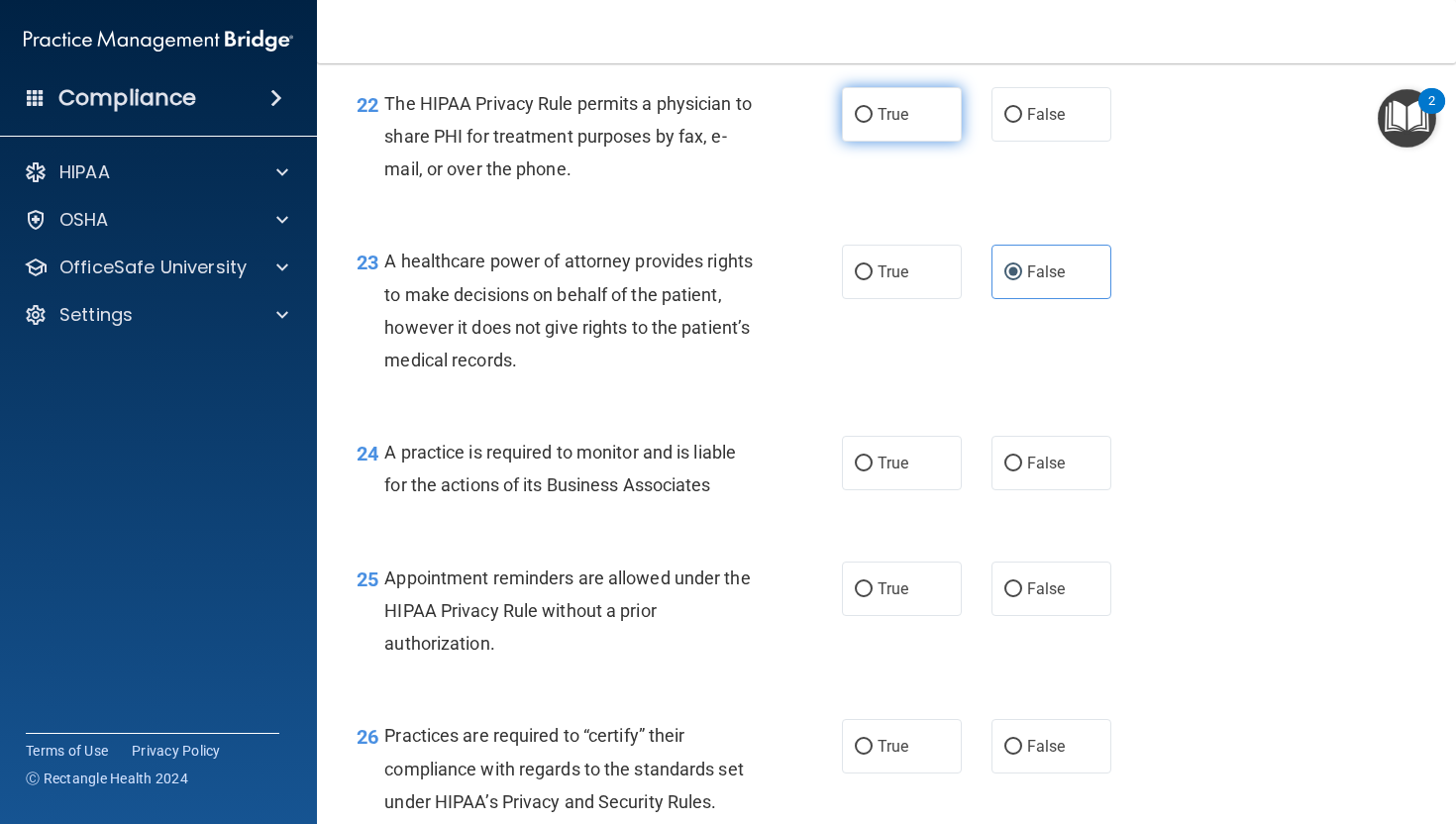 click on "True" at bounding box center (901, 114) 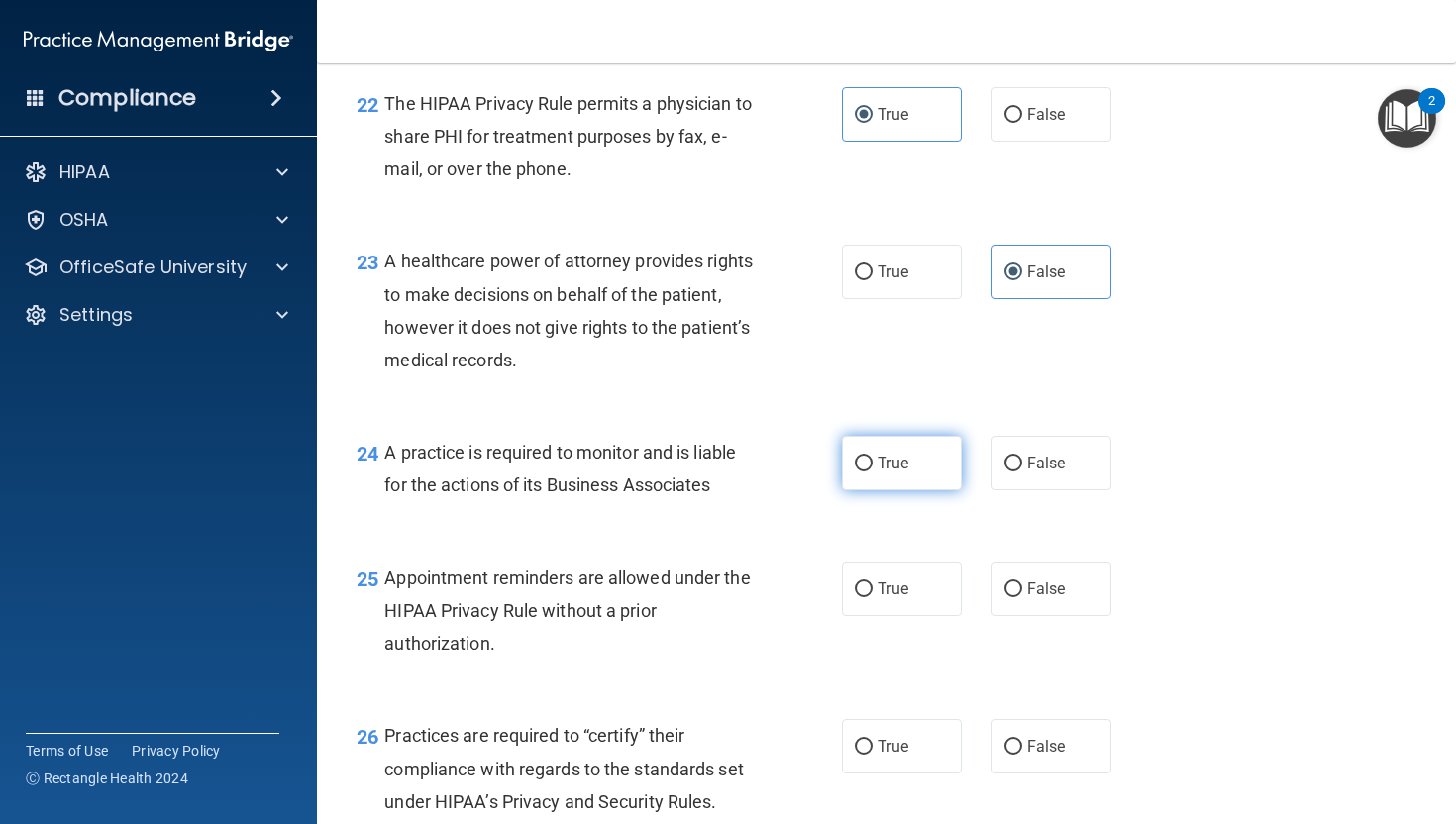 click on "True" at bounding box center (901, 463) 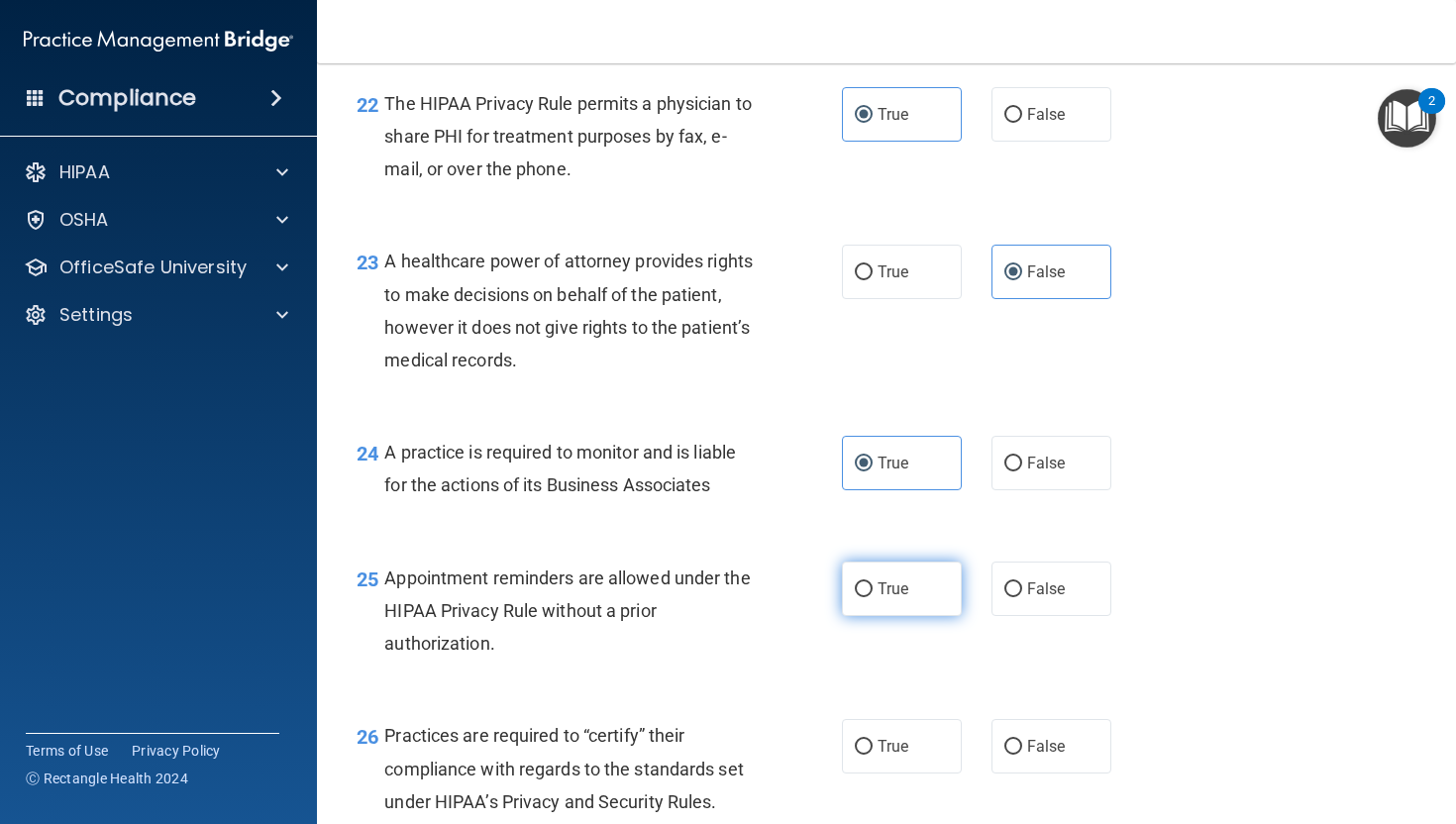 click on "True" at bounding box center [892, 588] 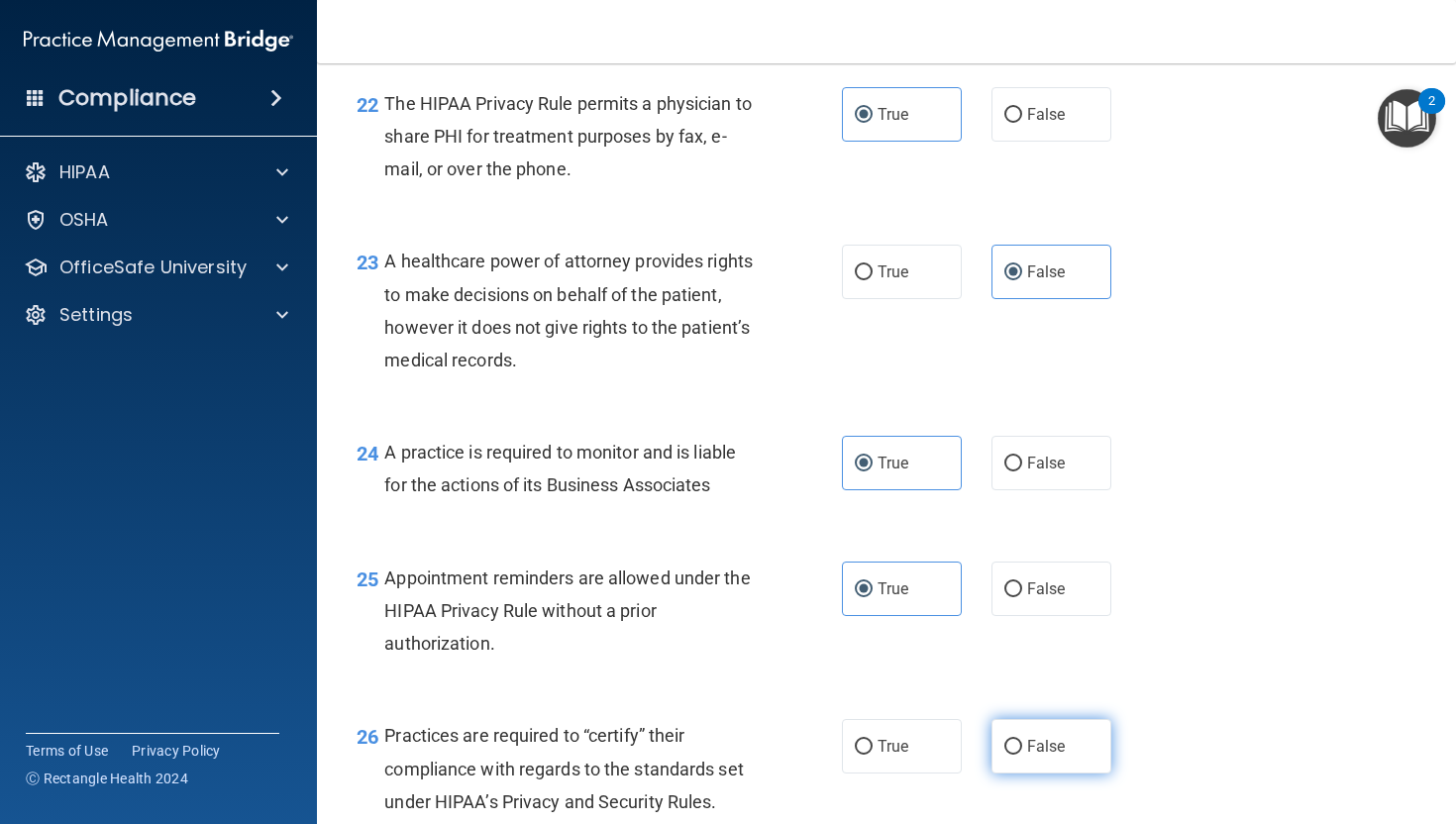 click on "False" at bounding box center (1051, 746) 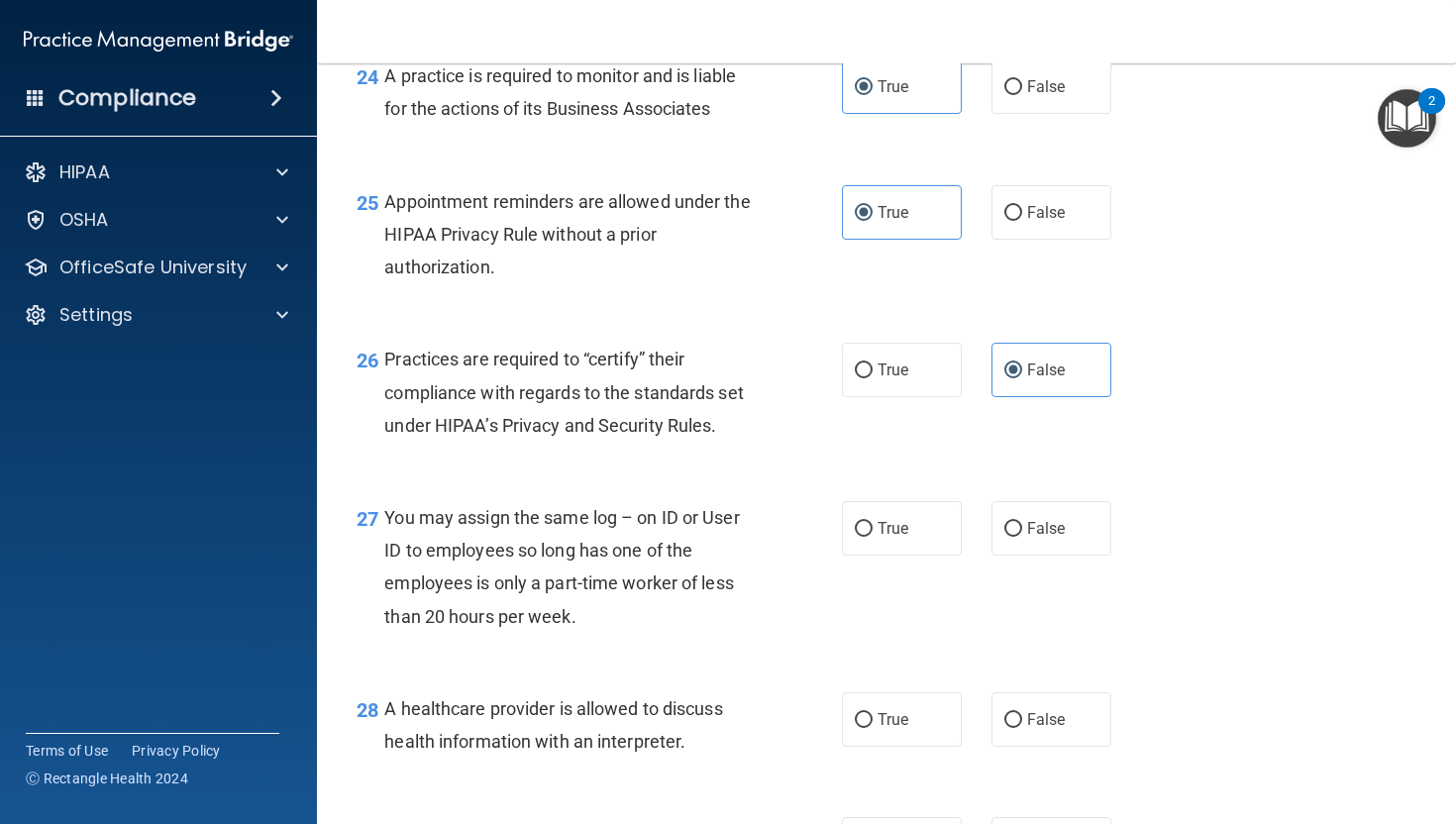 scroll, scrollTop: 4320, scrollLeft: 0, axis: vertical 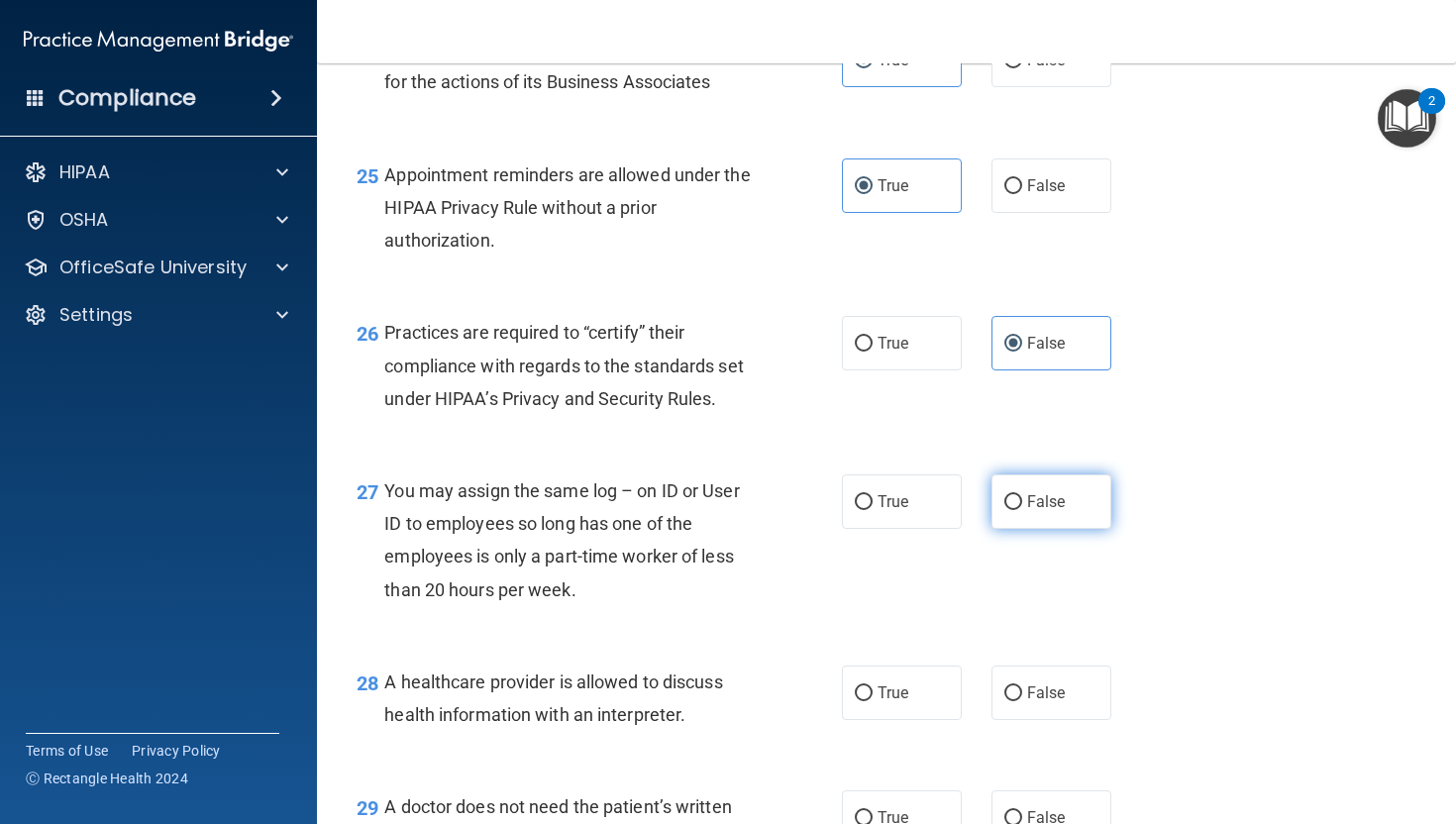 click on "False" at bounding box center (1051, 501) 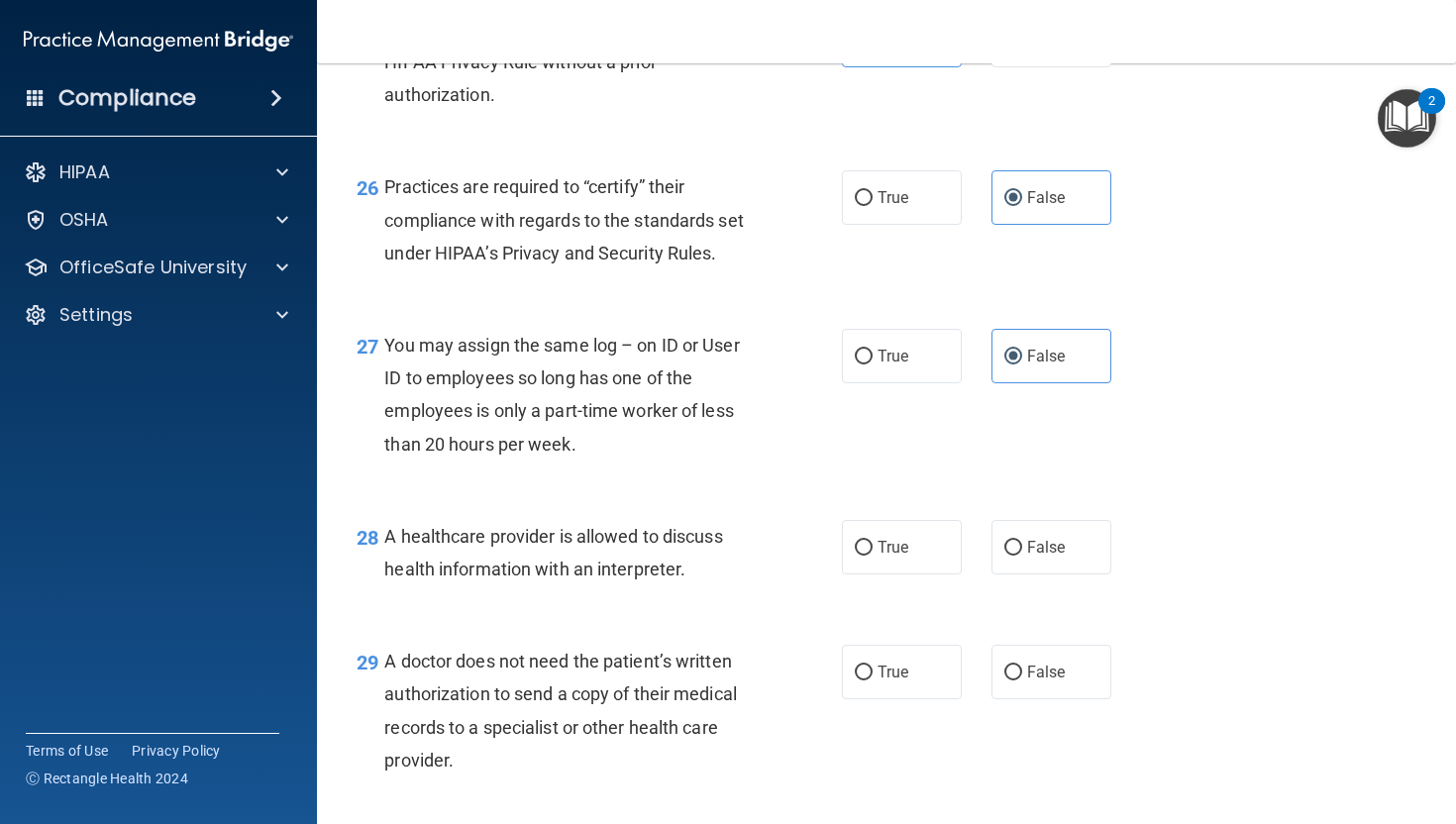 scroll, scrollTop: 4468, scrollLeft: 0, axis: vertical 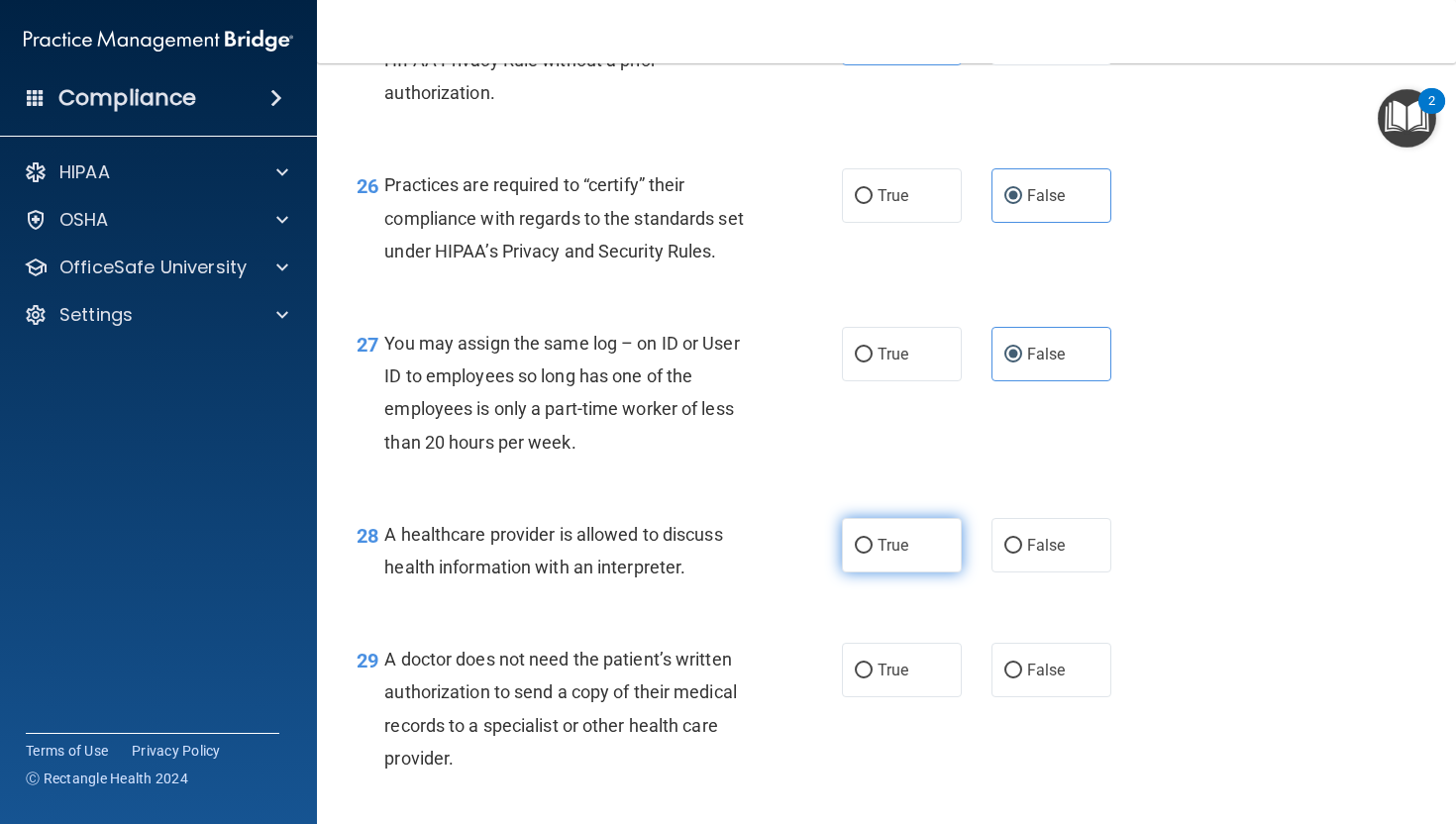click on "True" at bounding box center [892, 545] 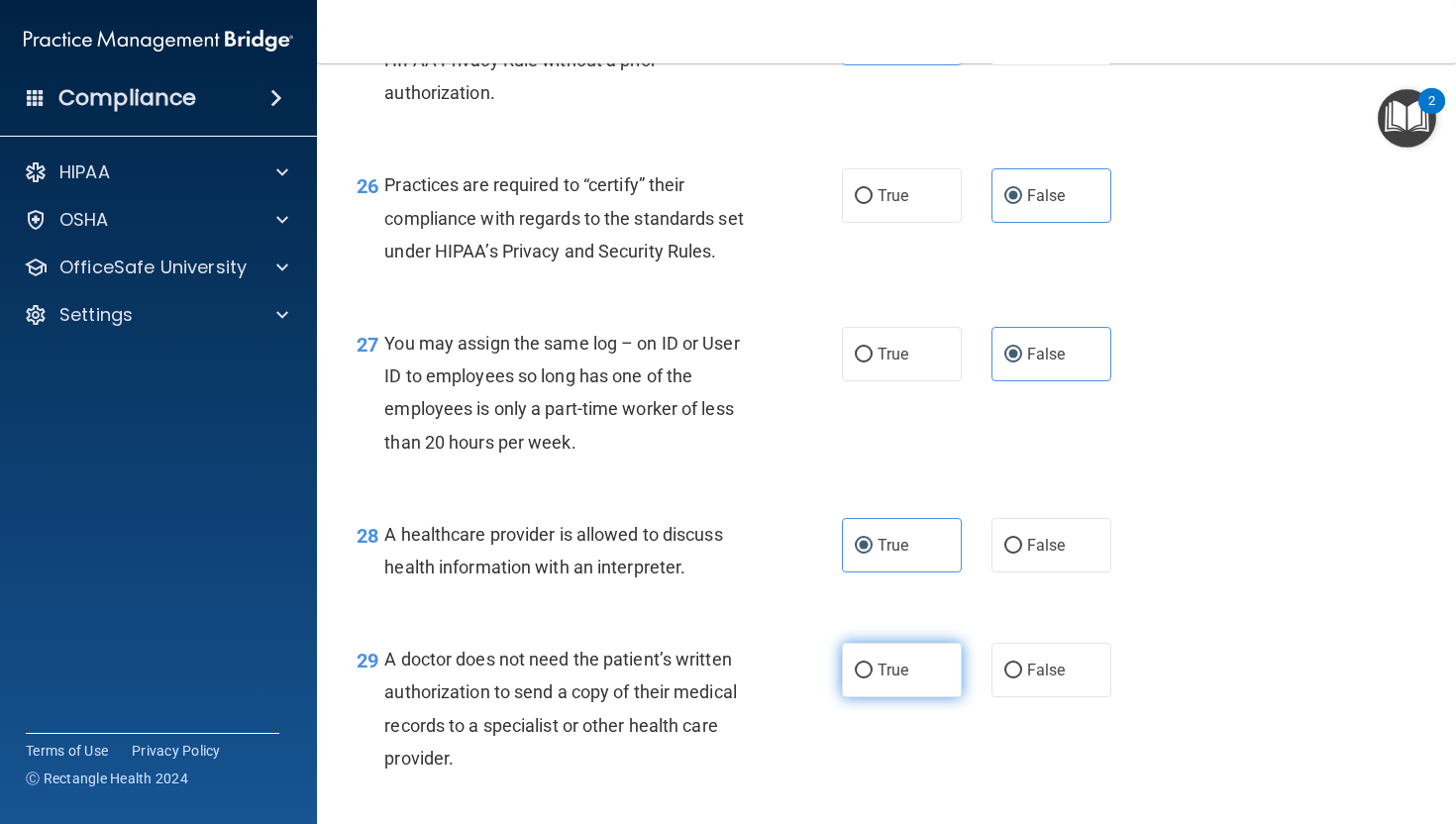 click on "True" at bounding box center [892, 670] 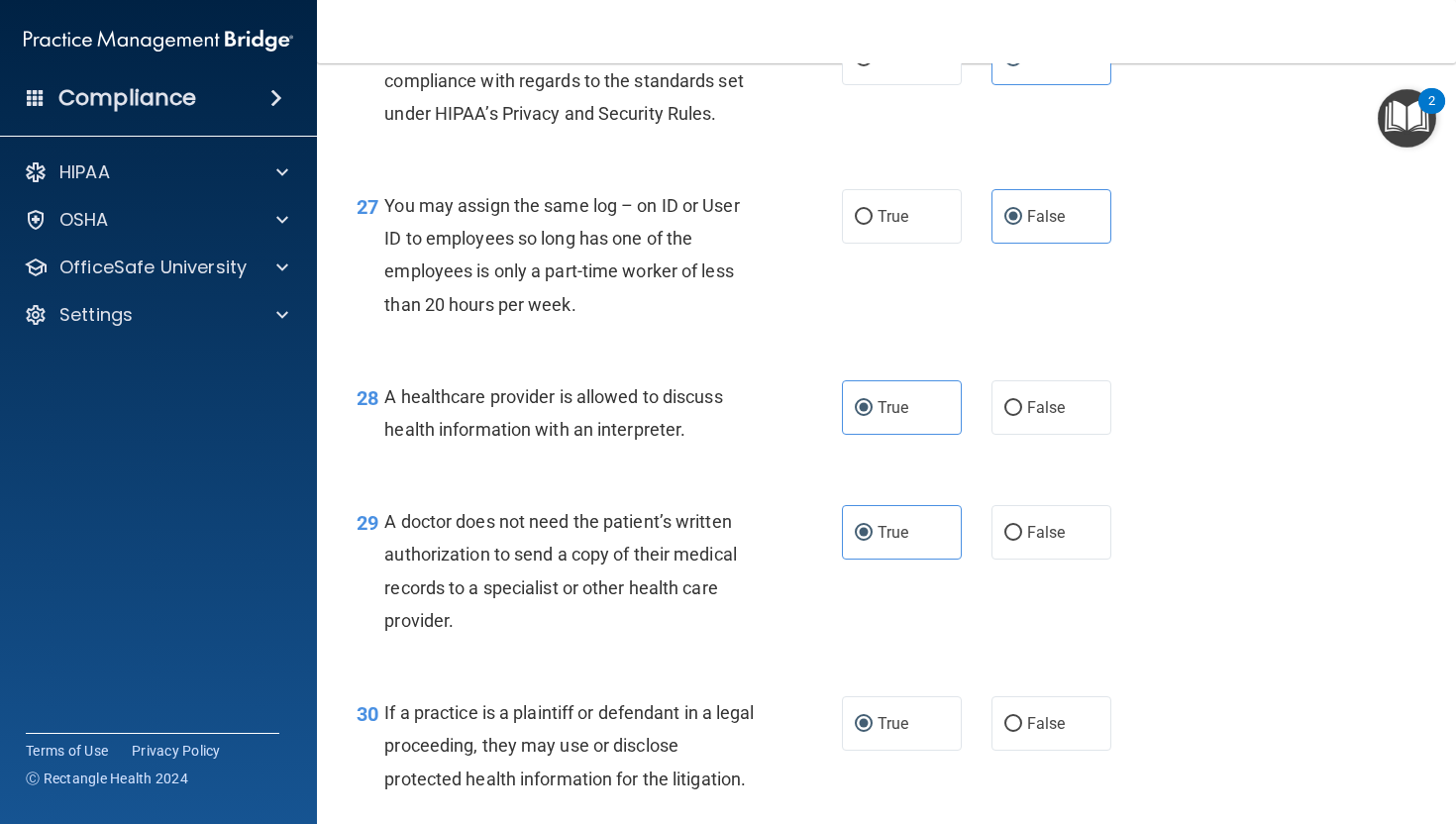 scroll, scrollTop: 4774, scrollLeft: 0, axis: vertical 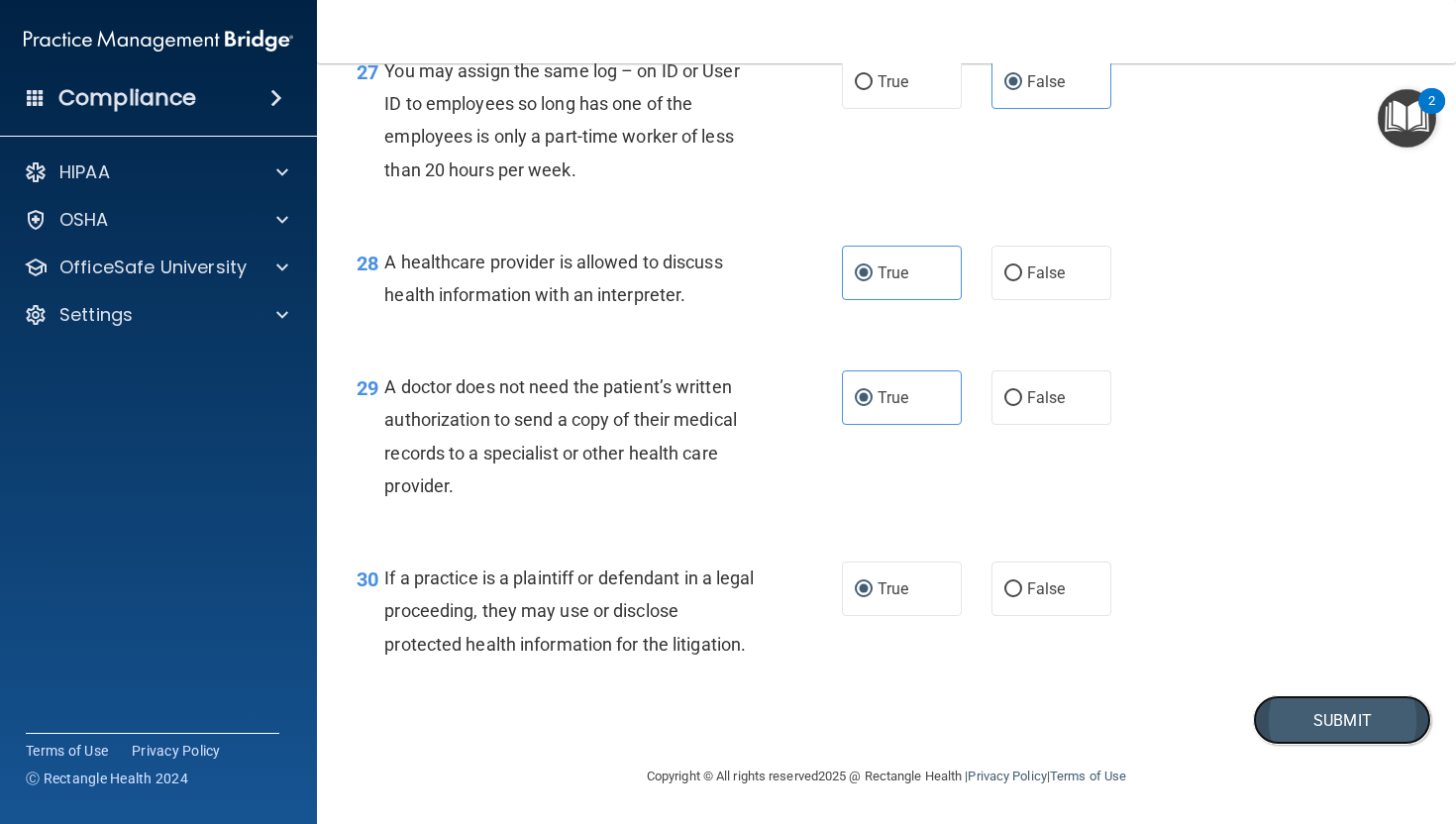 click on "Submit" at bounding box center [1342, 720] 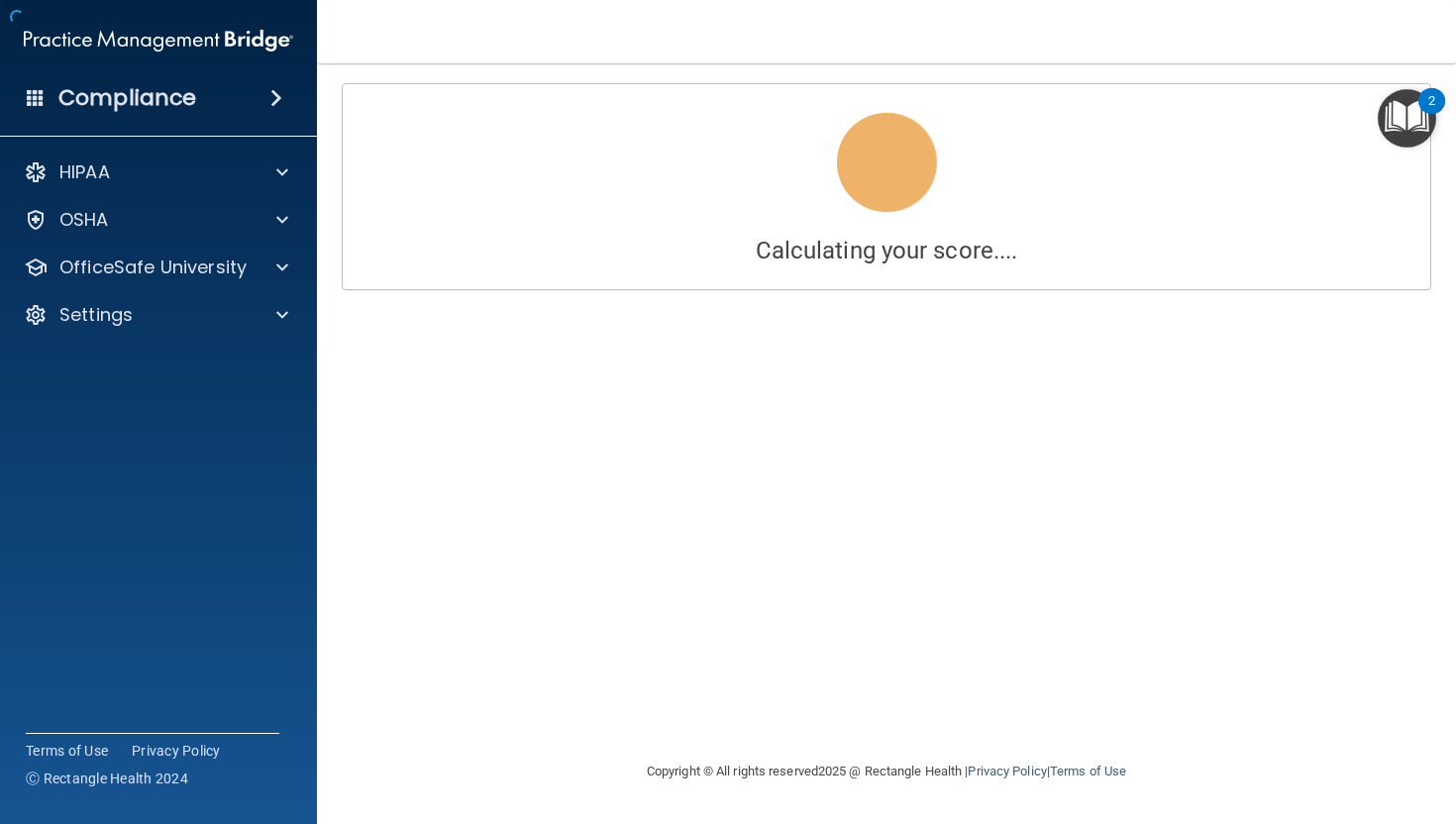 scroll, scrollTop: 0, scrollLeft: 0, axis: both 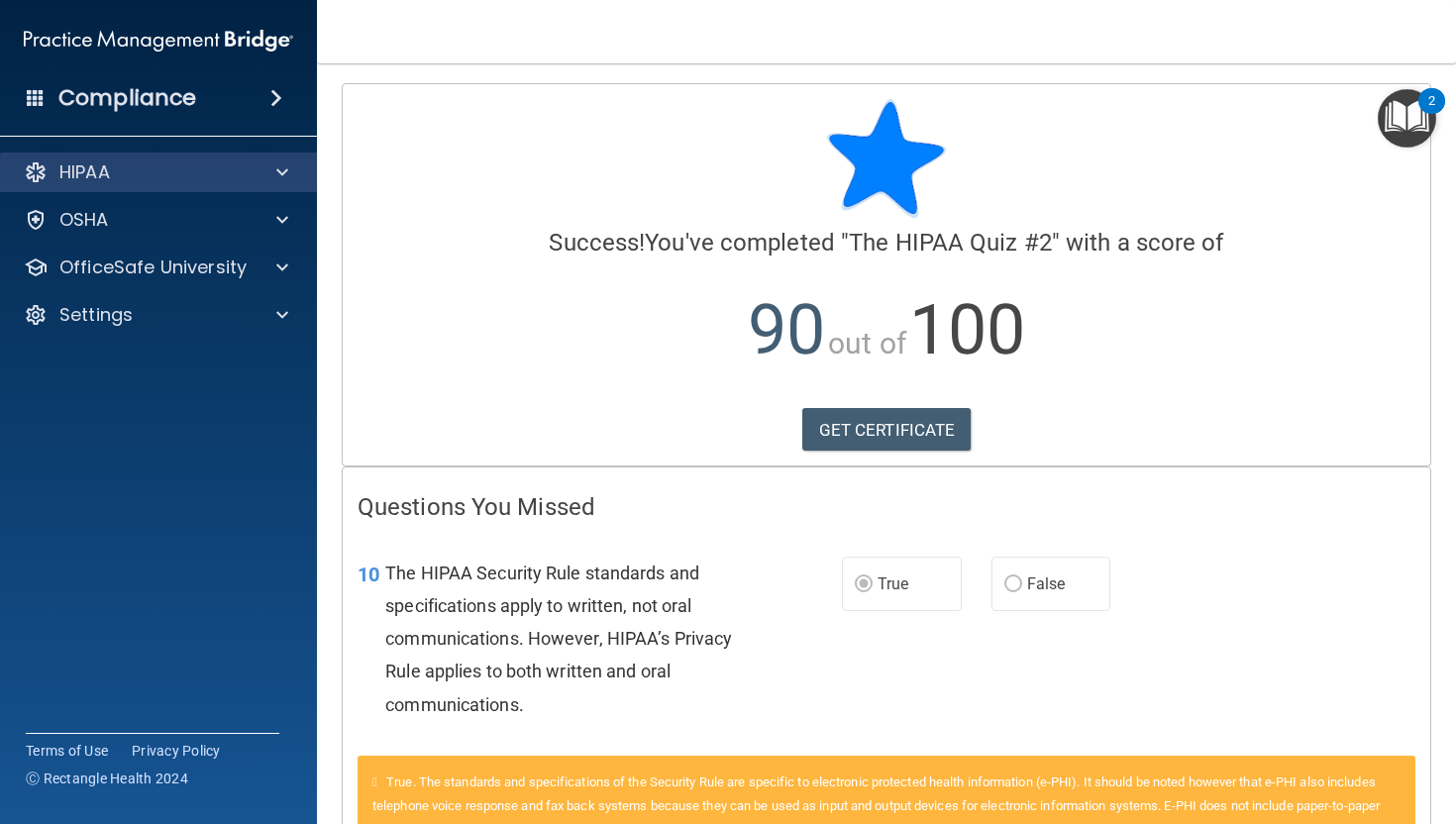 click on "HIPAA" at bounding box center [158, 172] 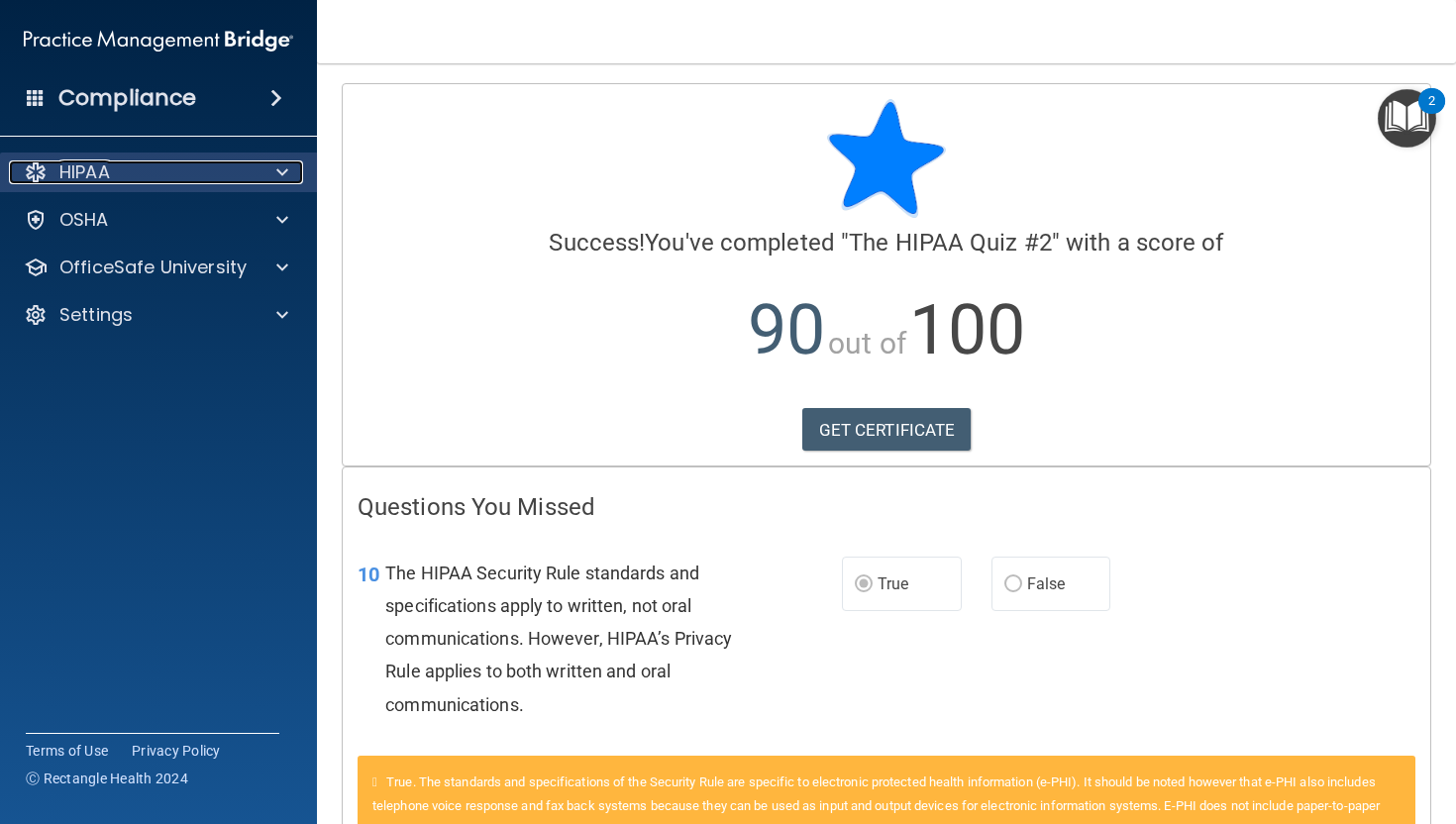 click at bounding box center (282, 172) 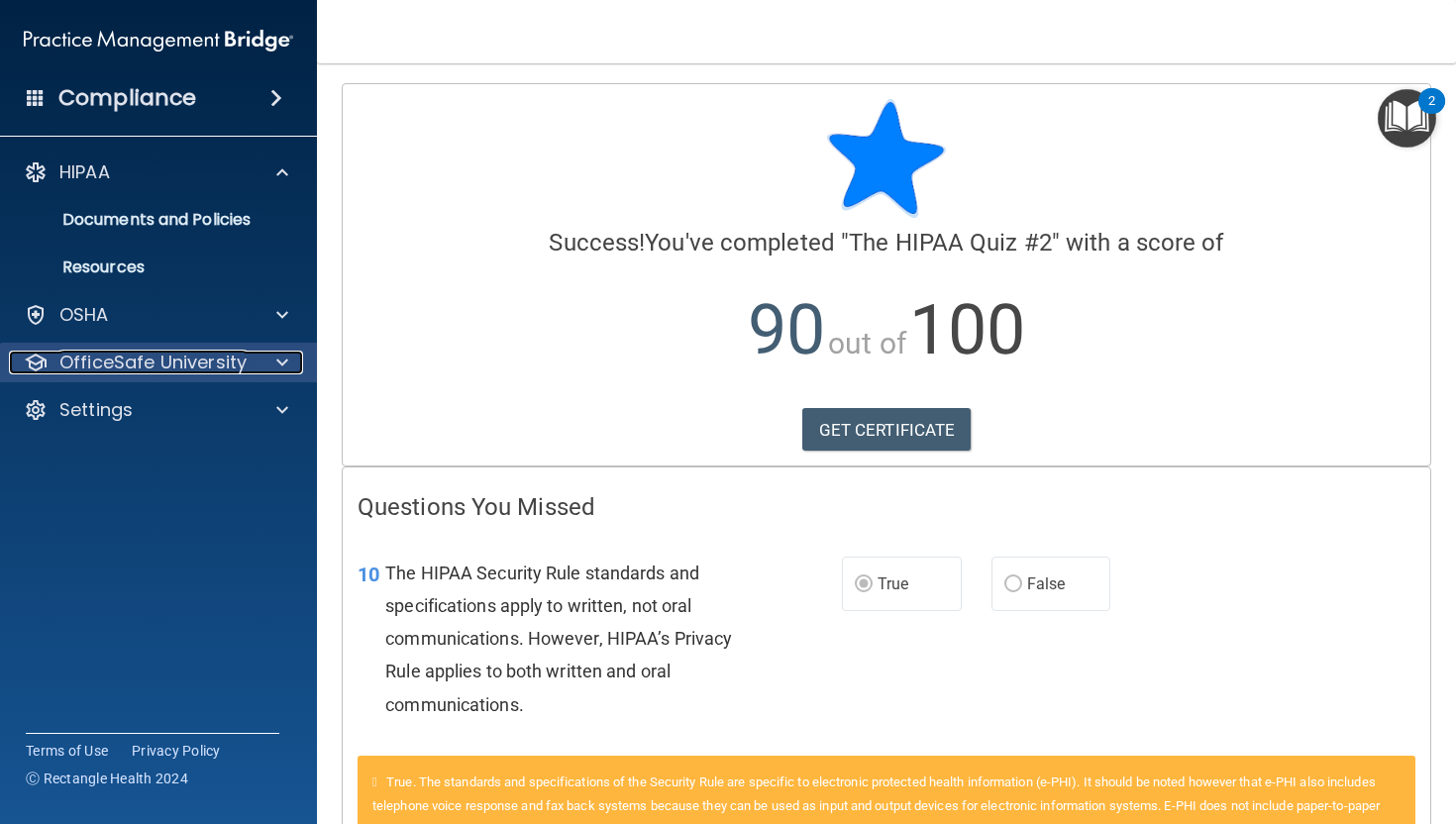 click at bounding box center (279, 362) 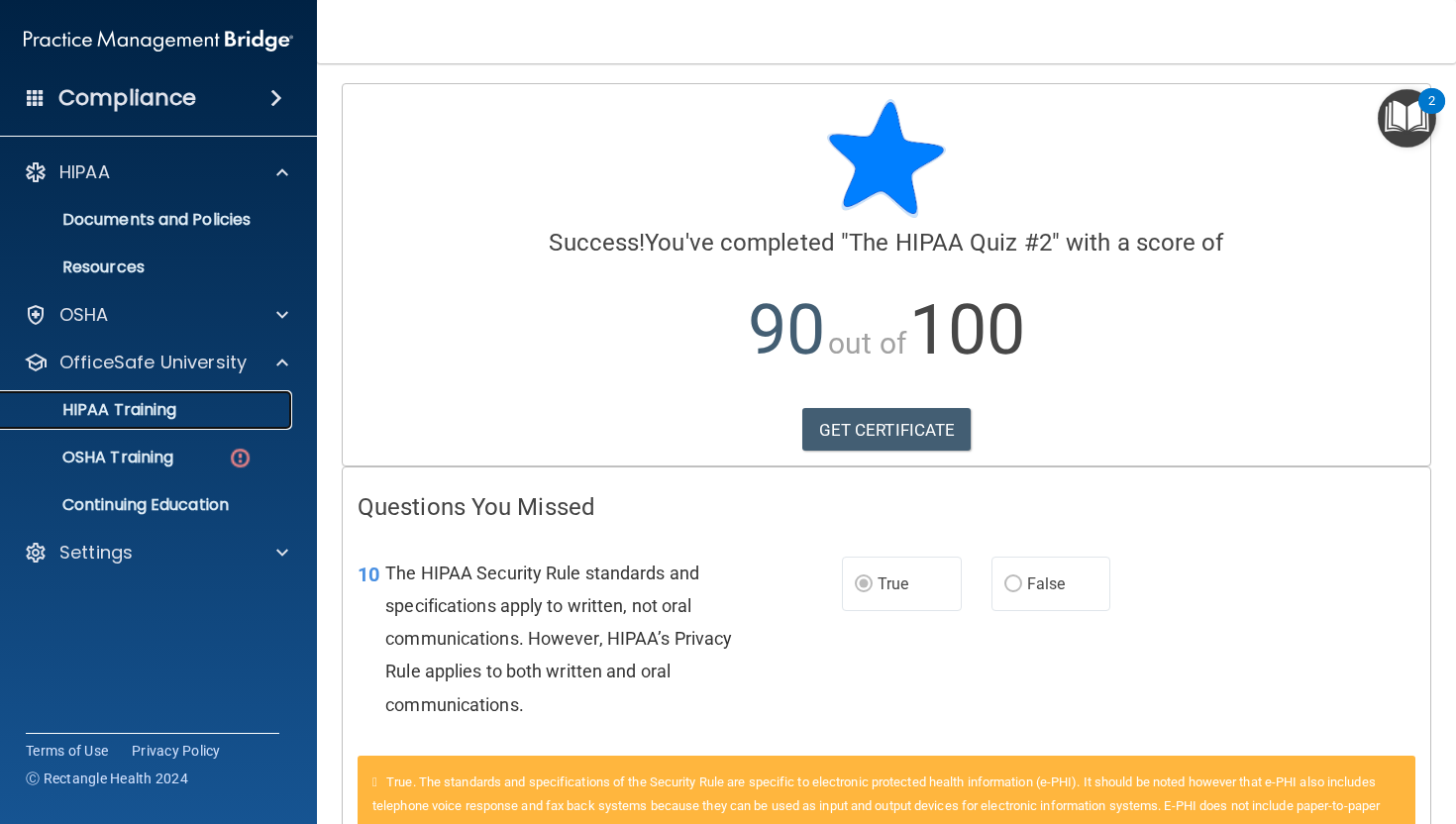 click on "HIPAA Training" at bounding box center (136, 410) 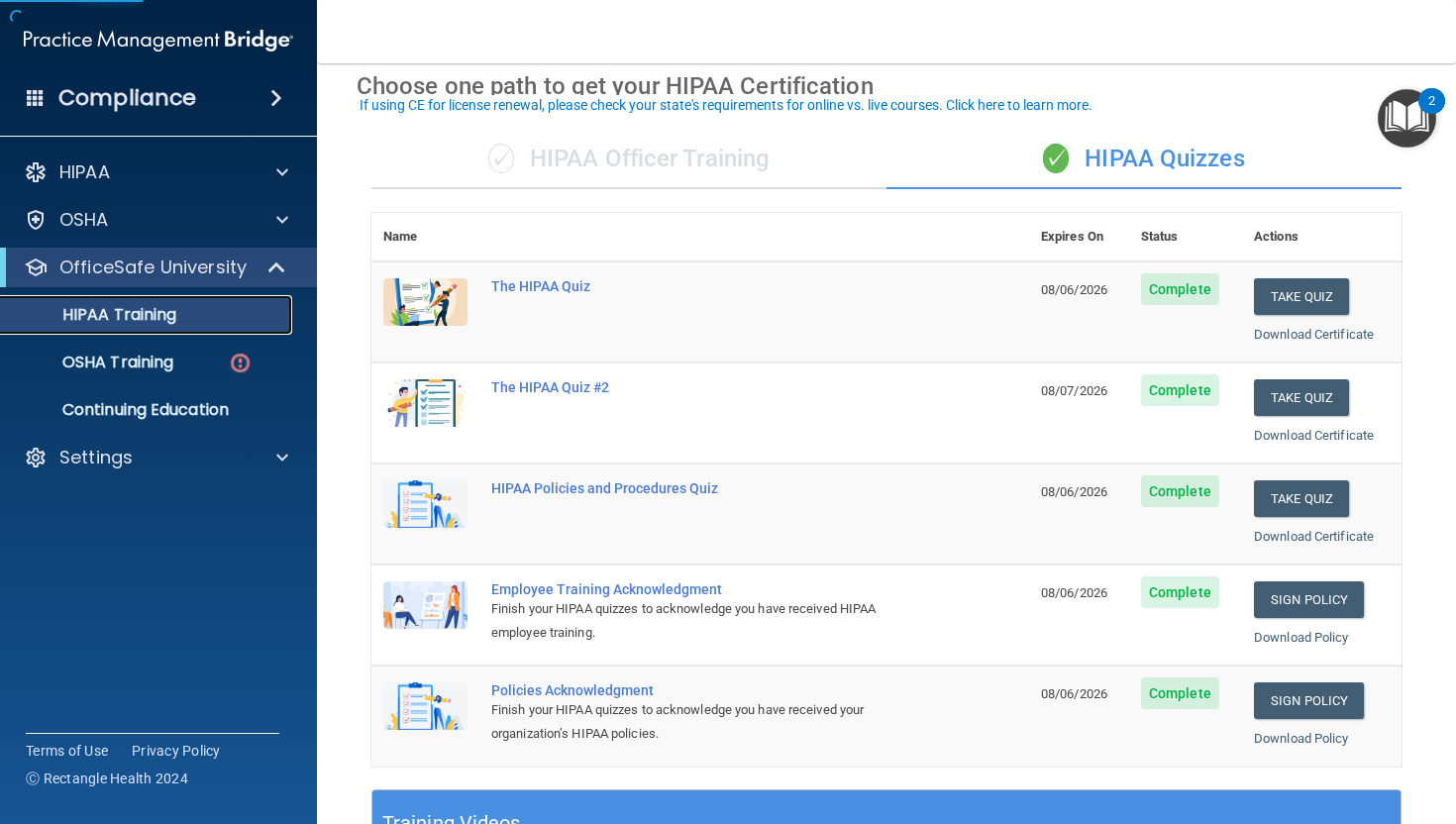 scroll, scrollTop: 98, scrollLeft: 0, axis: vertical 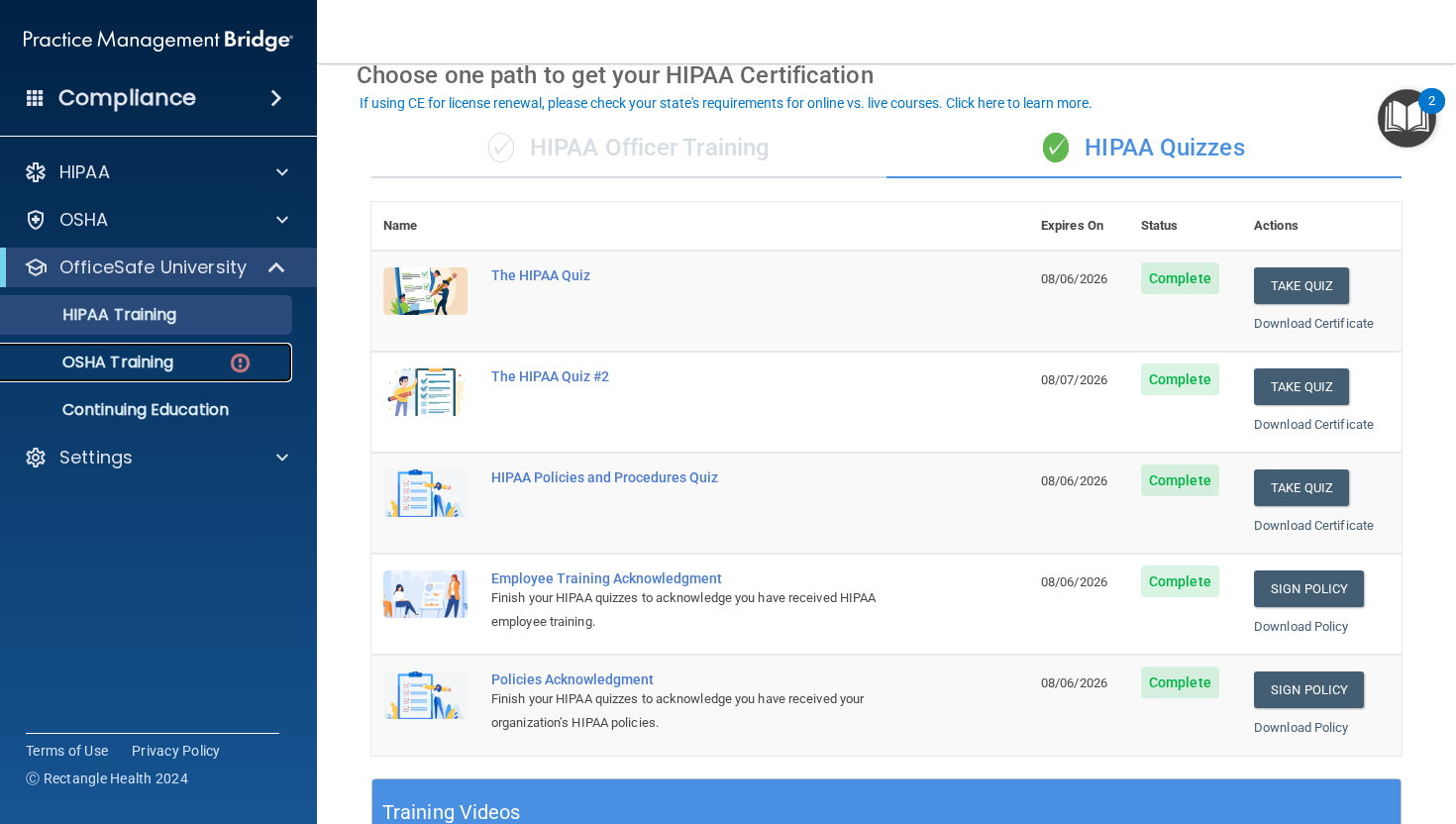 click on "OSHA Training" at bounding box center (136, 362) 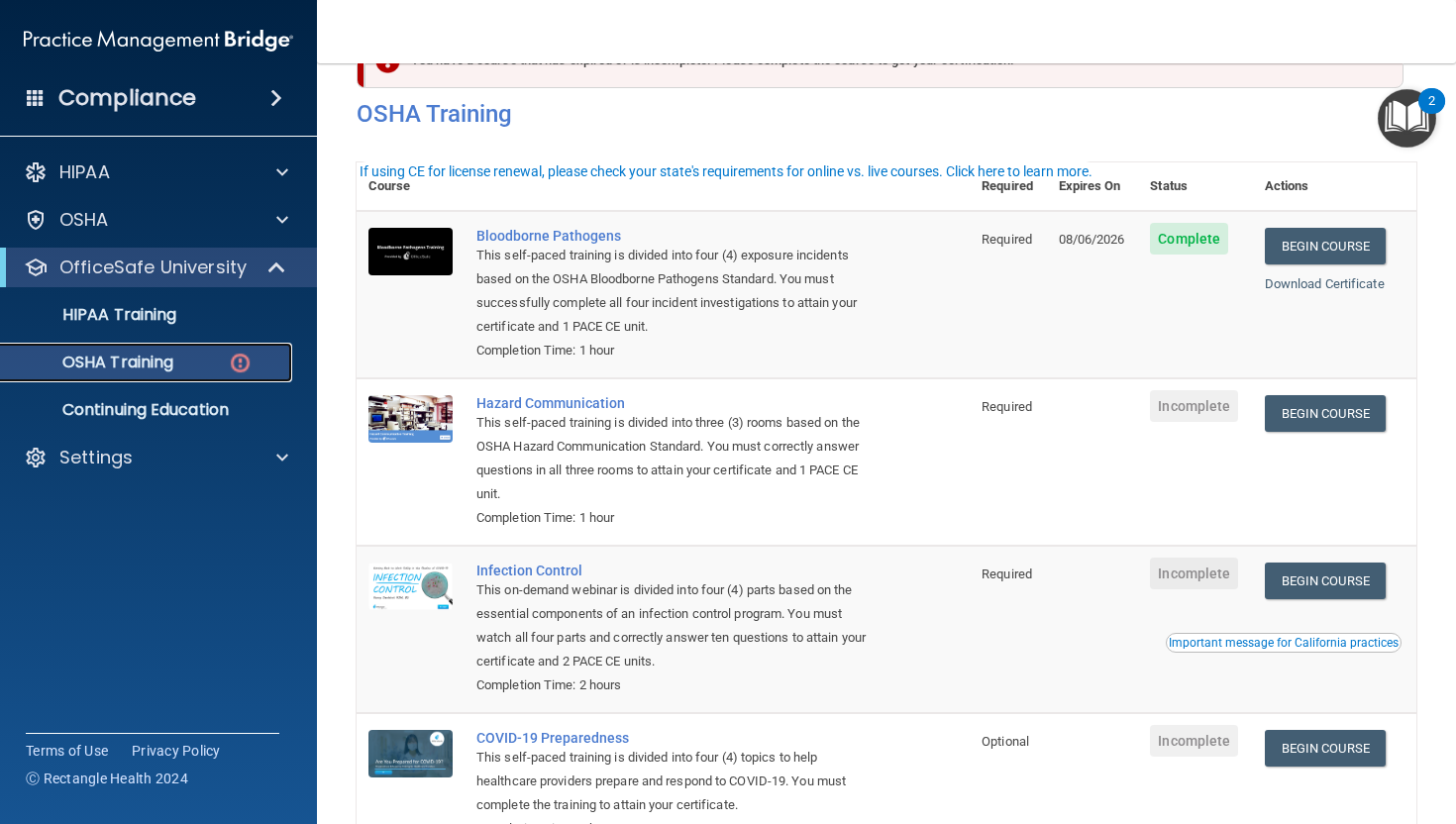 scroll, scrollTop: 0, scrollLeft: 0, axis: both 